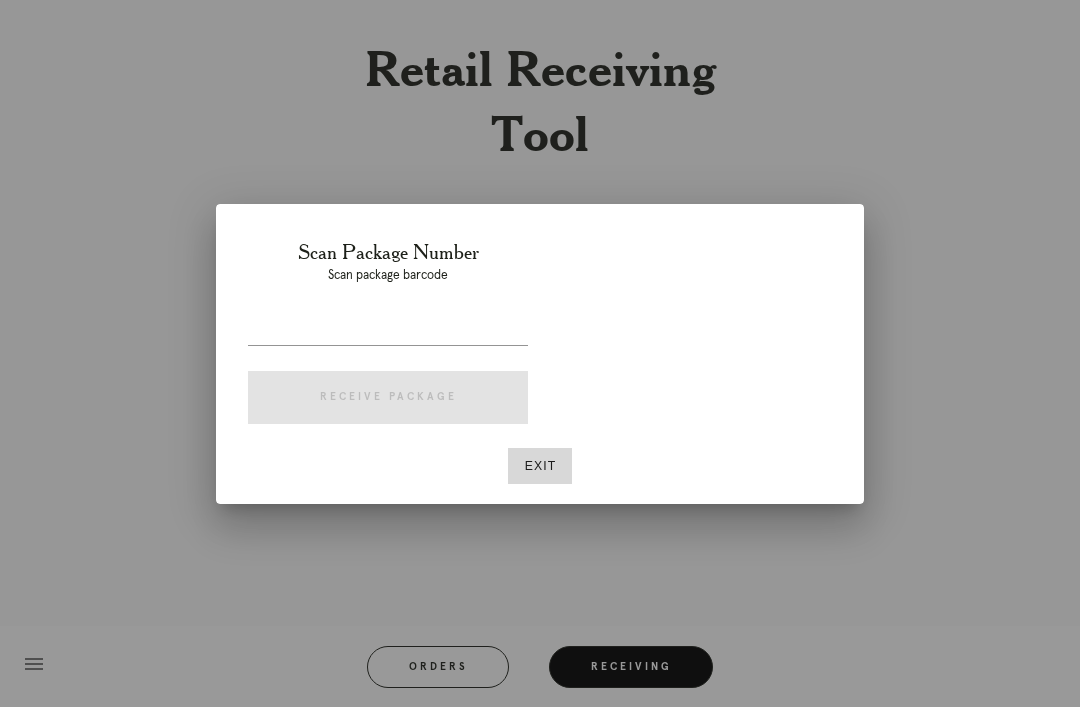 scroll, scrollTop: 64, scrollLeft: 0, axis: vertical 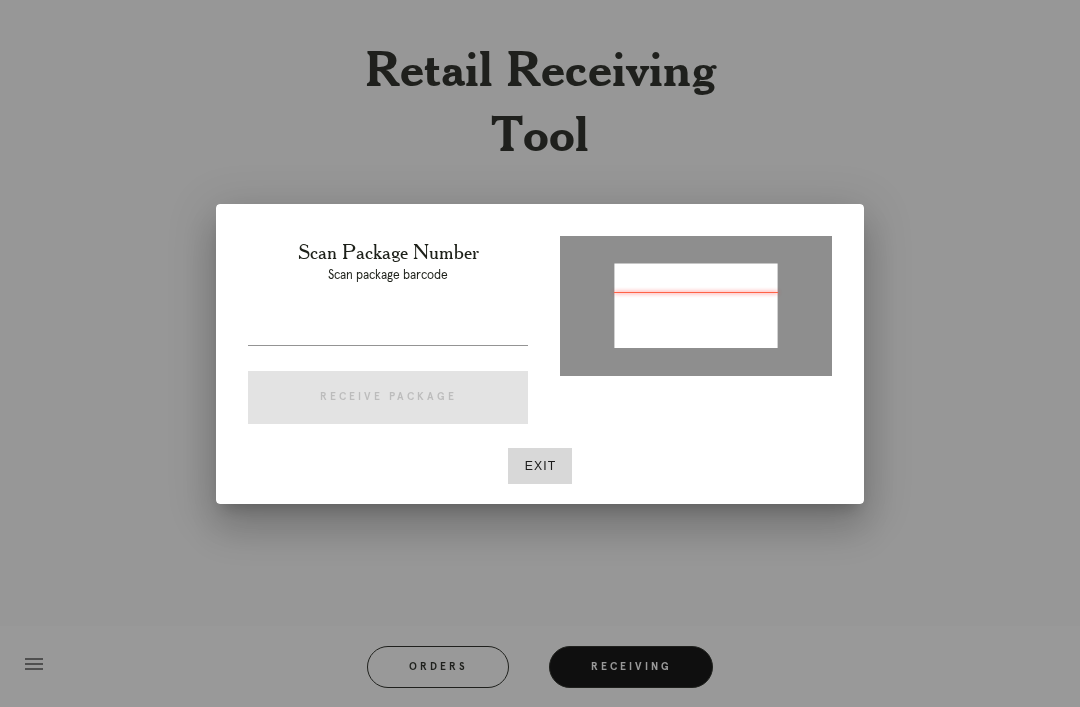 type on "P763752007969575" 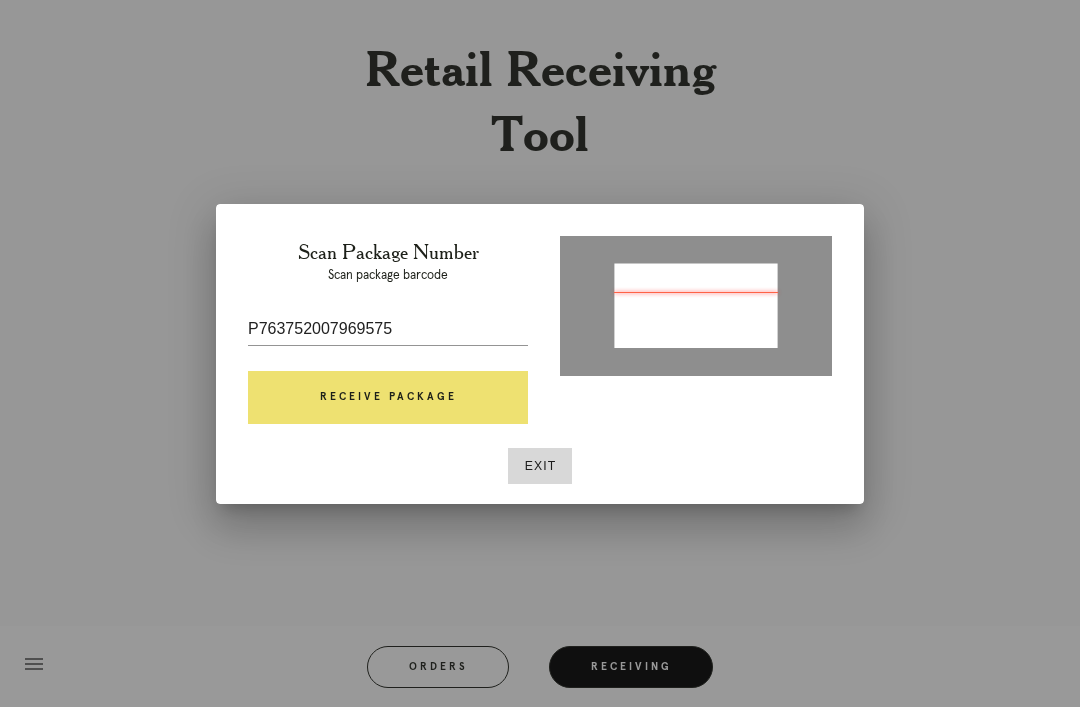 click on "Receive Package" at bounding box center (388, 398) 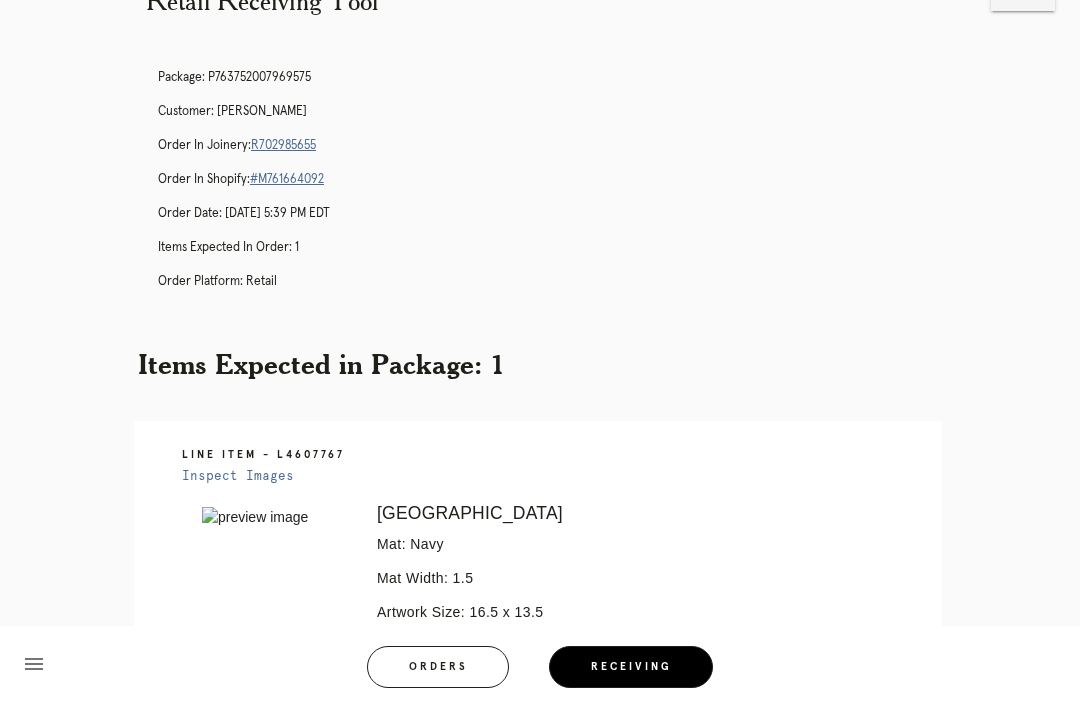 click on "R702985655" at bounding box center [283, 145] 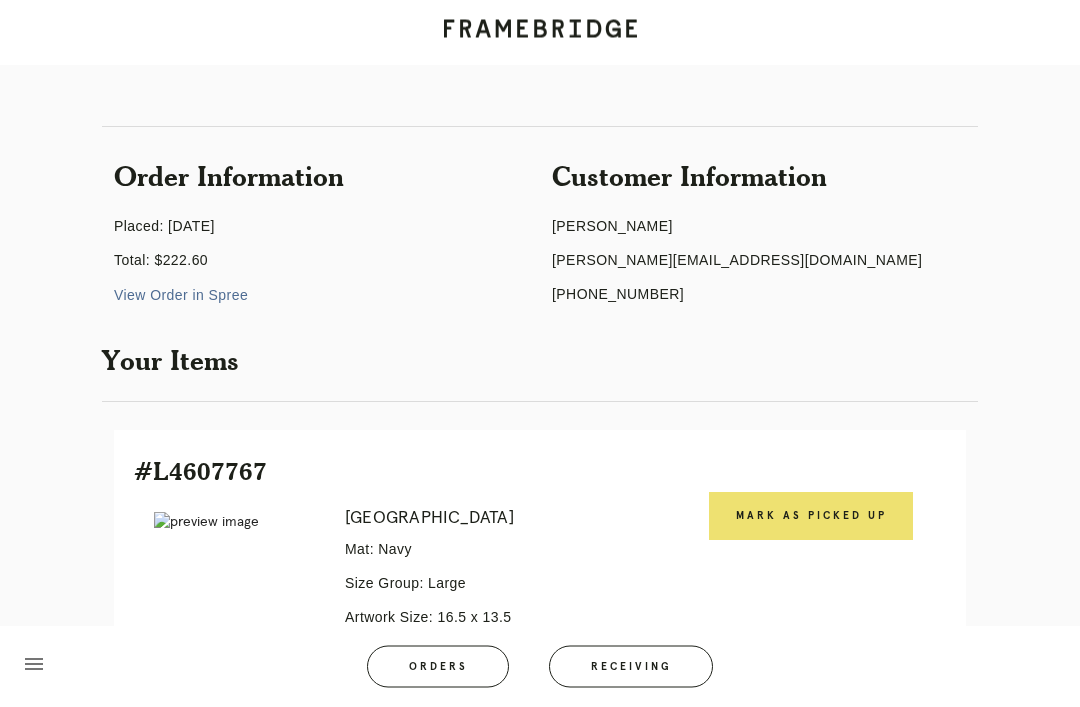 scroll, scrollTop: 99, scrollLeft: 0, axis: vertical 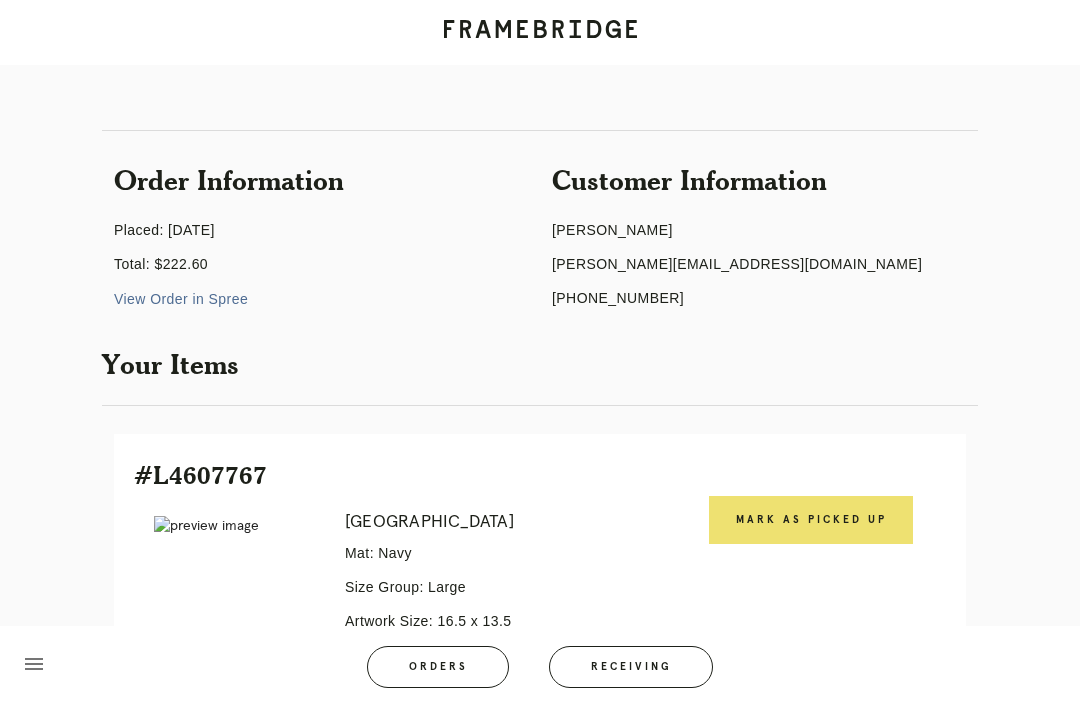 click on "Mark as Picked Up" at bounding box center [811, 520] 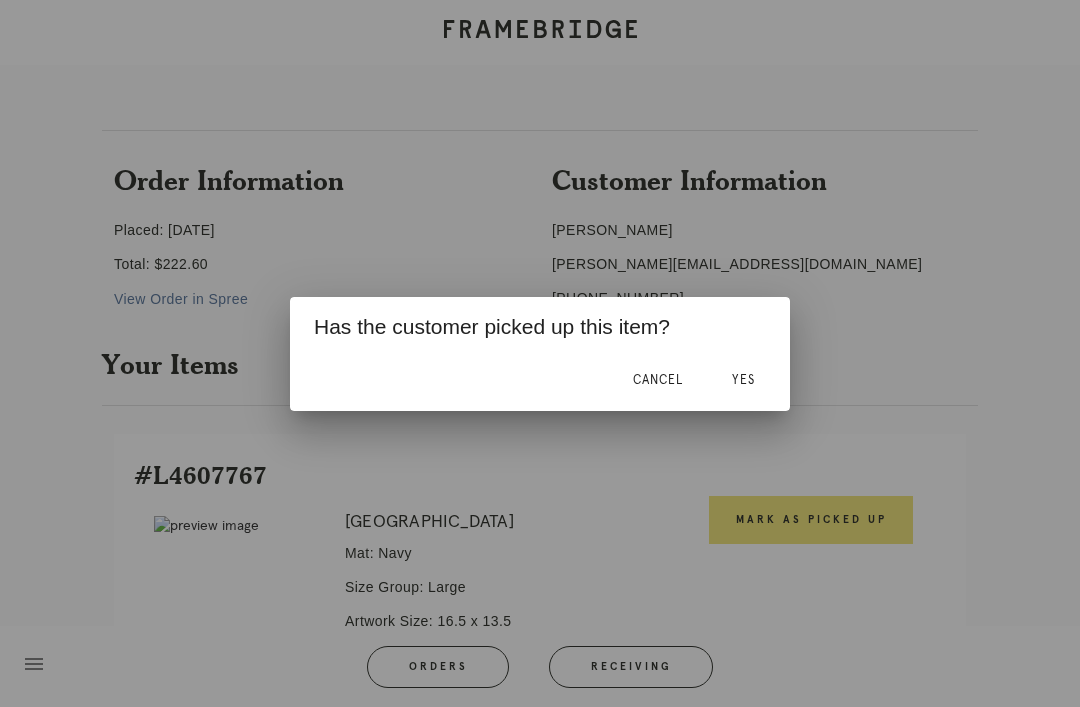 click on "Yes" at bounding box center (743, 381) 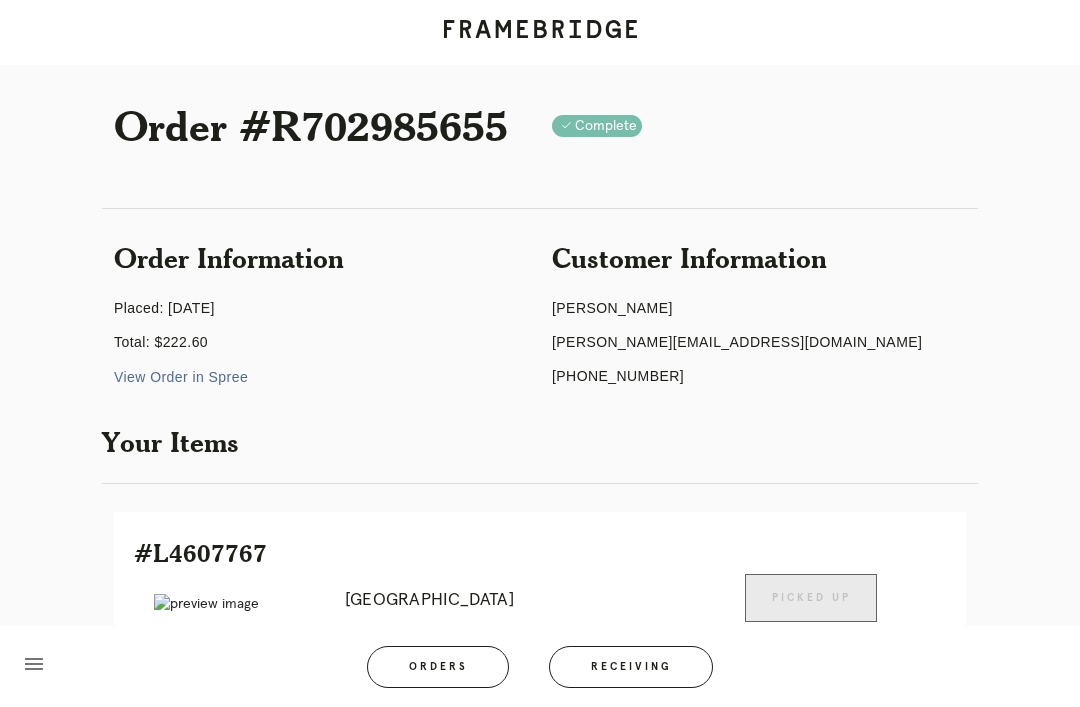 scroll, scrollTop: 0, scrollLeft: 0, axis: both 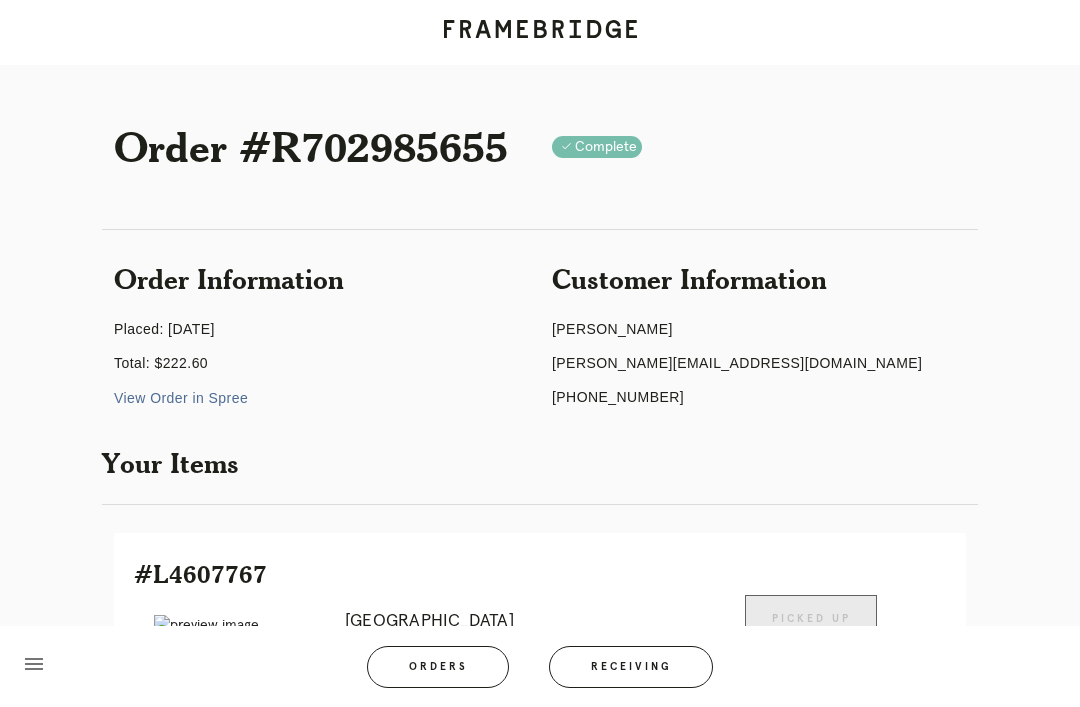 click on "Receiving" at bounding box center (631, 667) 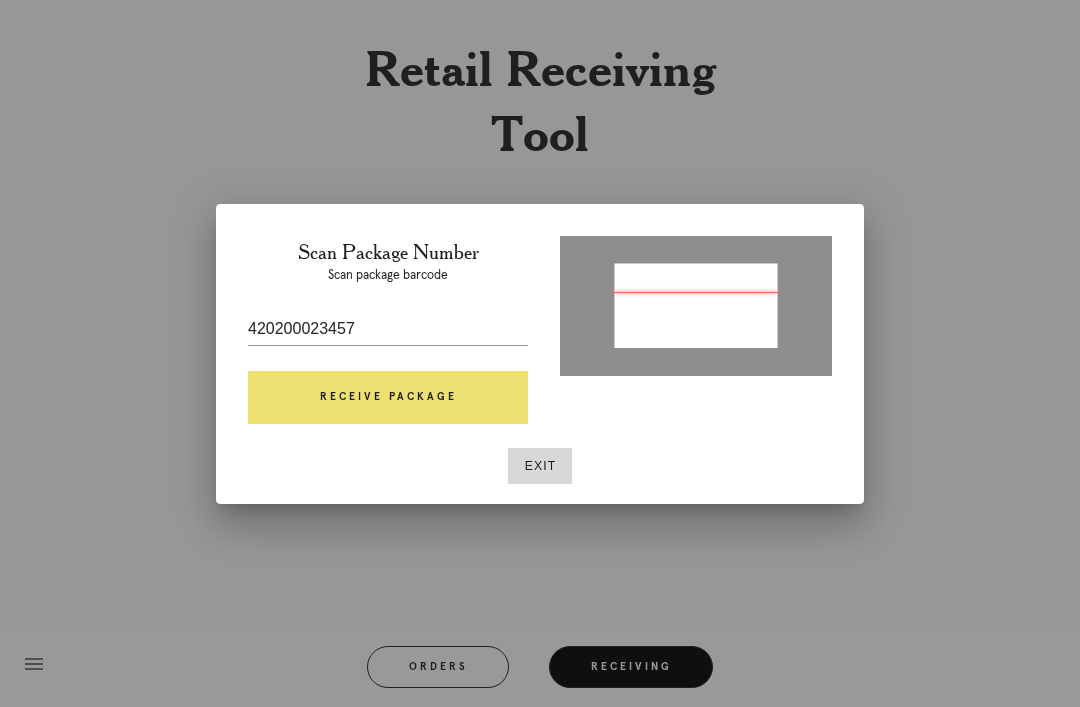 type on "1ZE3628KYW17901829" 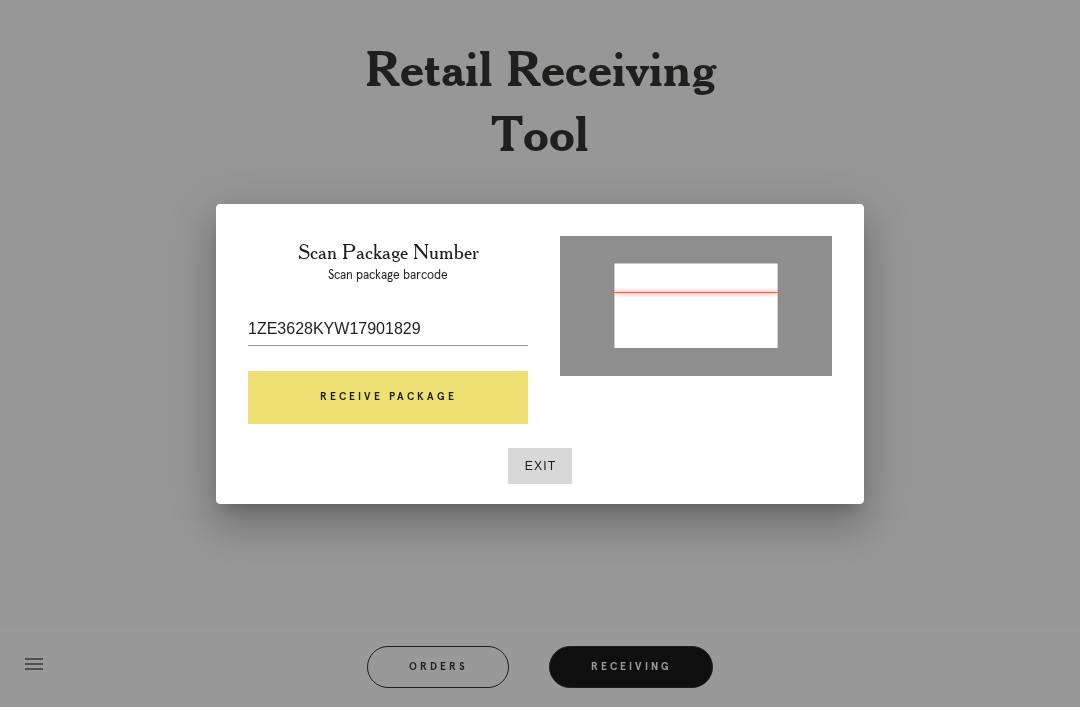 click on "Receive Package" at bounding box center [388, 398] 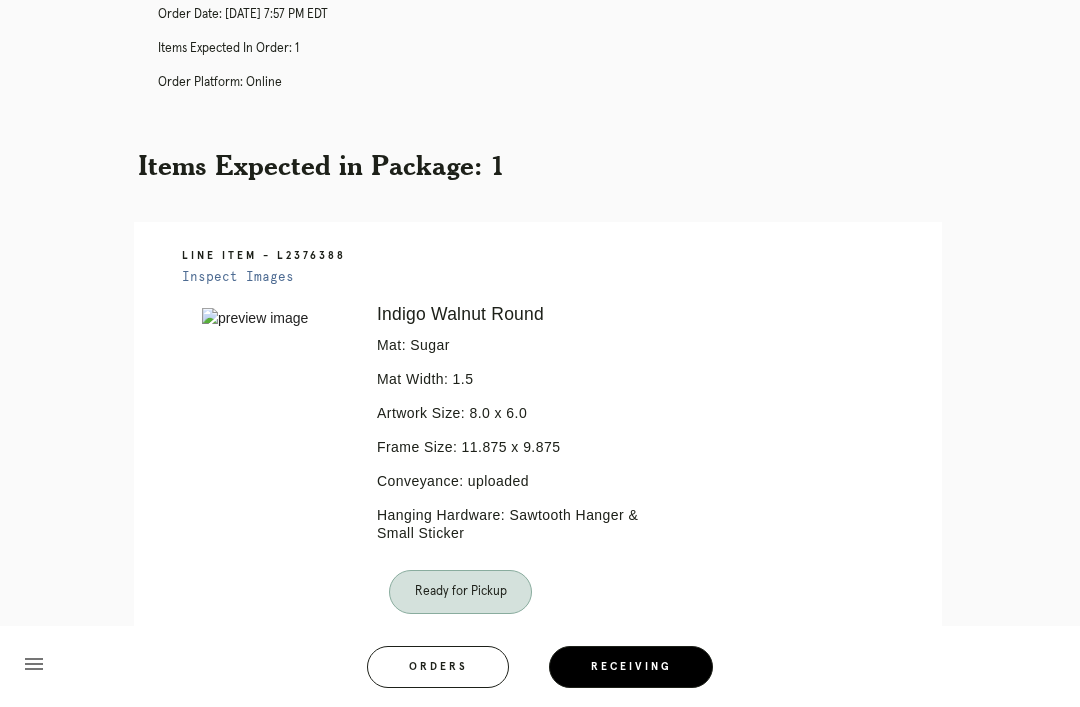 scroll, scrollTop: 125, scrollLeft: 0, axis: vertical 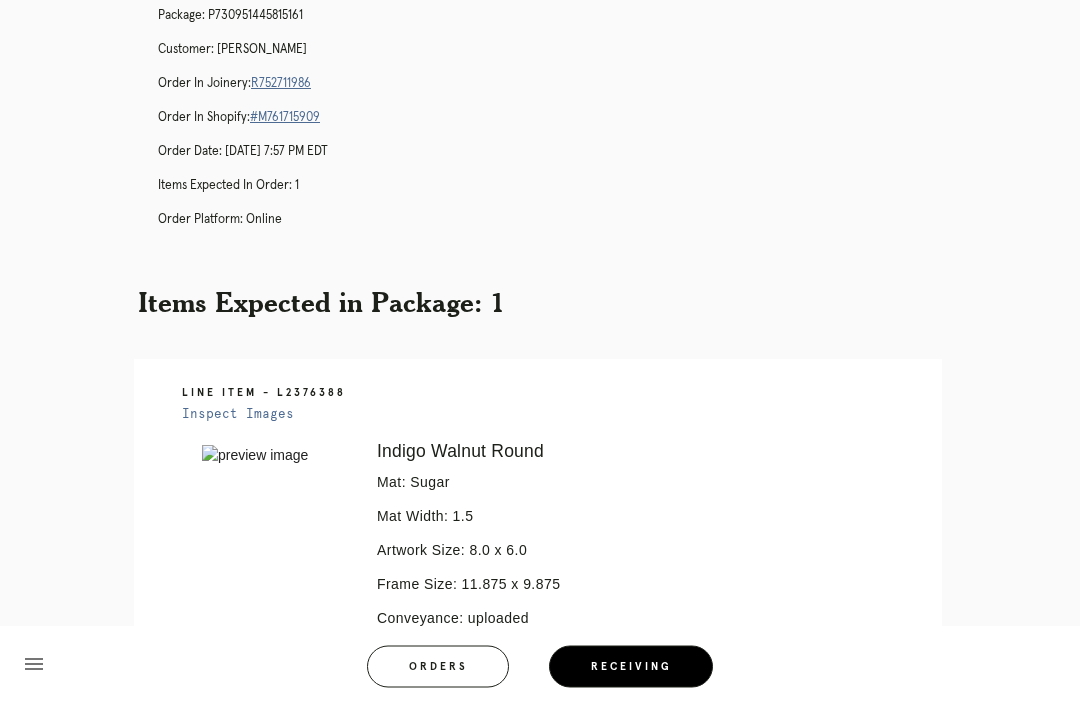 click on "R752711986" at bounding box center [281, 84] 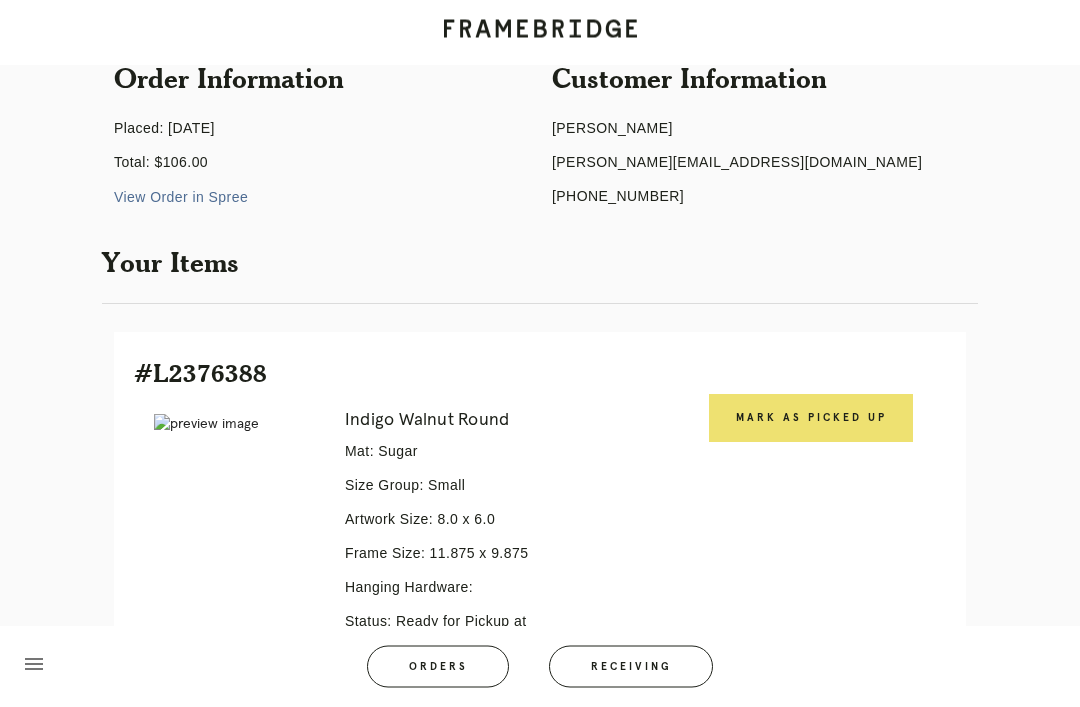 scroll, scrollTop: 198, scrollLeft: 0, axis: vertical 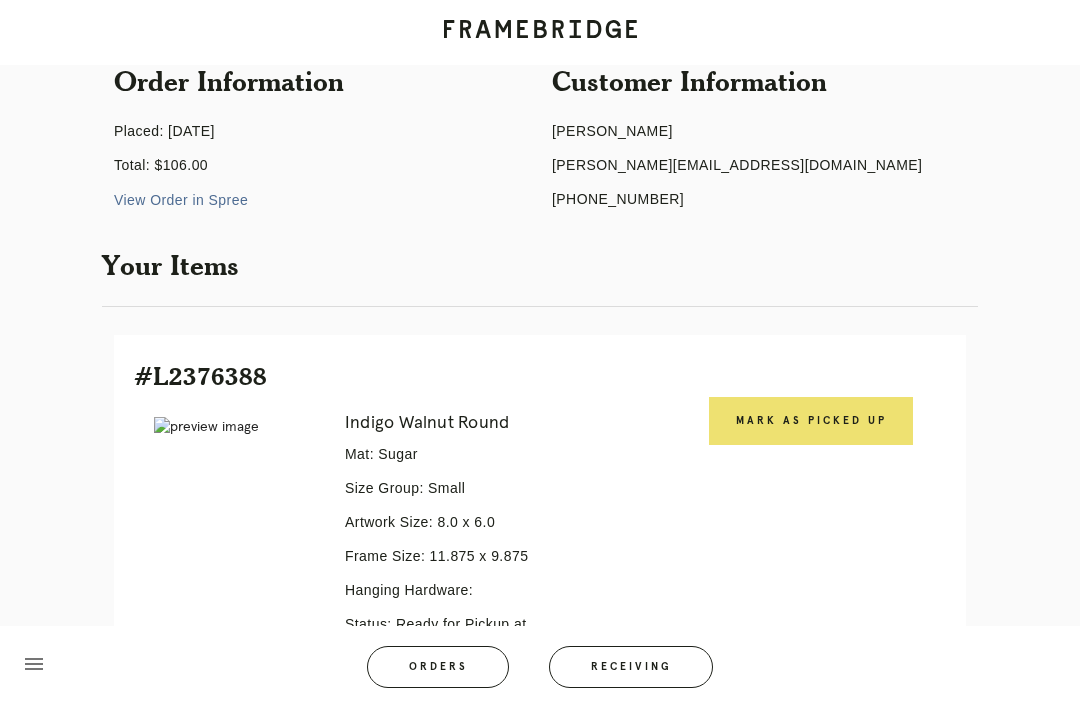 click on "Mark as Picked Up" at bounding box center [811, 421] 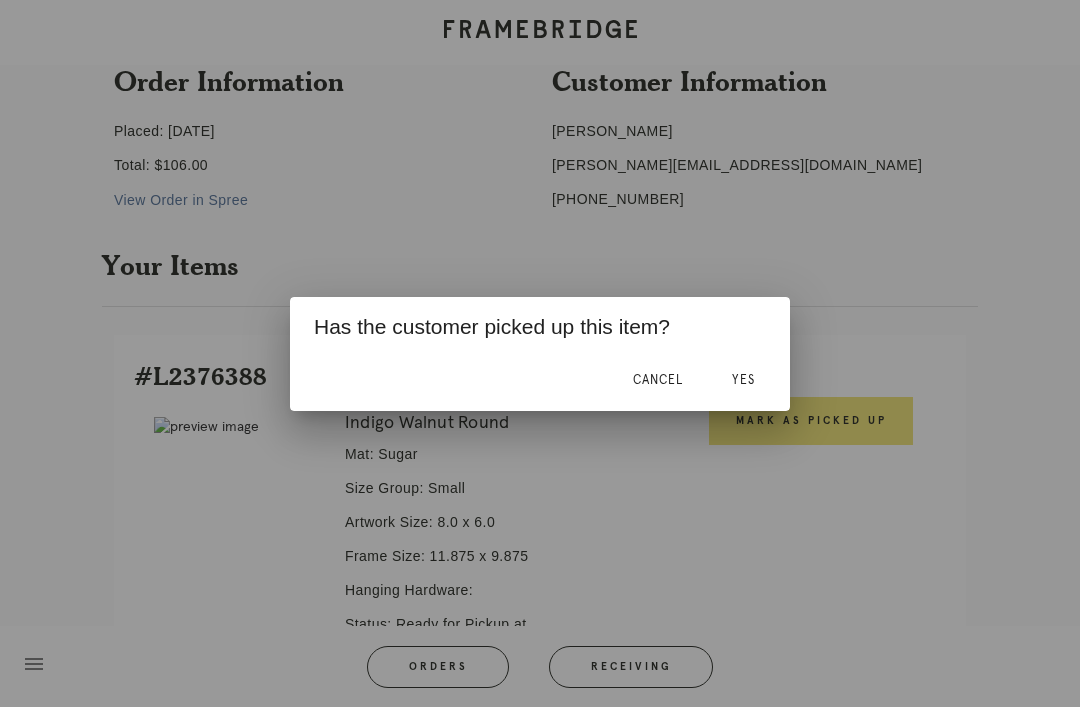 click on "Yes" at bounding box center [743, 380] 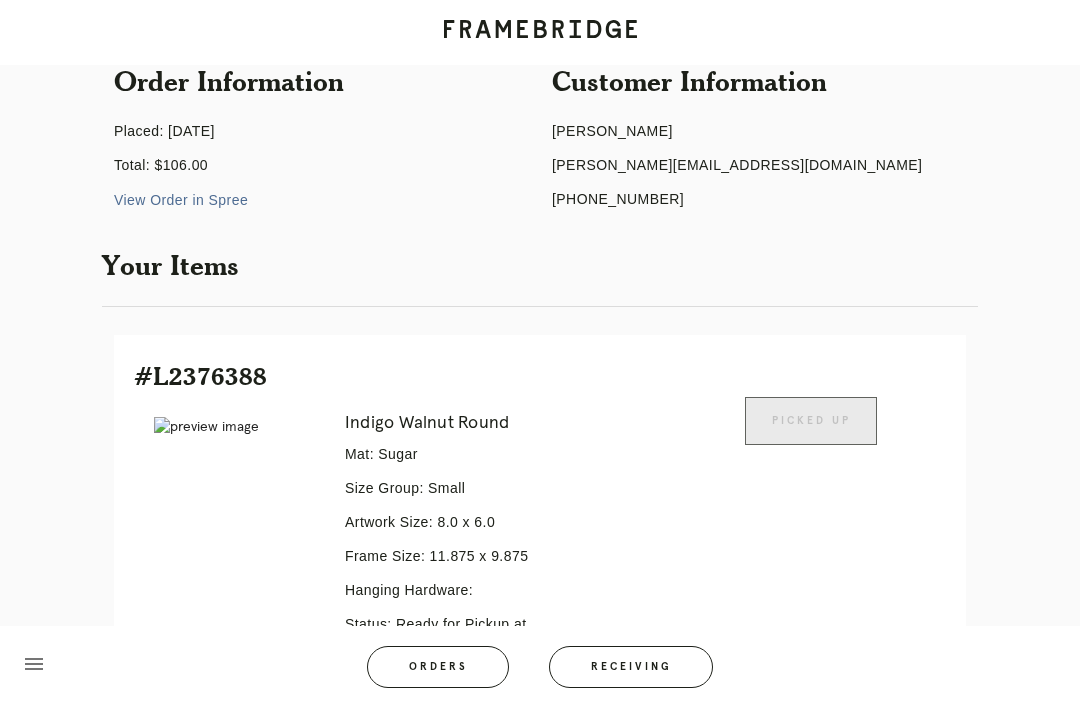 click on "Order #R752711986
Check
.a {
fill: #1d2019;
}
complete
Order Information
Placed: 6/15/2025
Total: $106.00
View Order in Spree
Customer Information
Amanda Evans
amanda.pema@gmail.com
+15852087876
Your Items     #L2376388
Error retreiving frame spec #9625280
Indigo Walnut Round
Mat: Sugar
Size Group: Small
Artwork Size:
8.0
x
6.0
Frame Size:
11.875
x
9.875
Hanging Hardware:
Status:
Ready for Pickup at Union Market
Final Shipment:
[P730951445815161 via EasyPost] State: shipped
Picked Up
Dropped off
Sneak Peek
Line Item
Create Return" at bounding box center (540, 386) 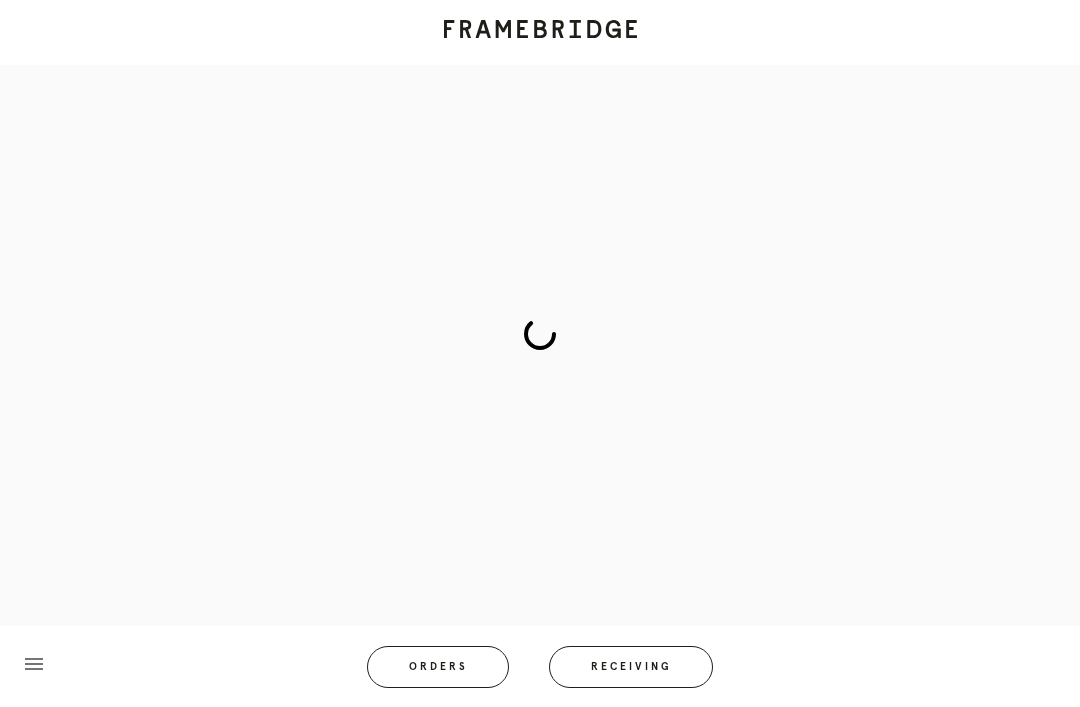 scroll, scrollTop: 83, scrollLeft: 0, axis: vertical 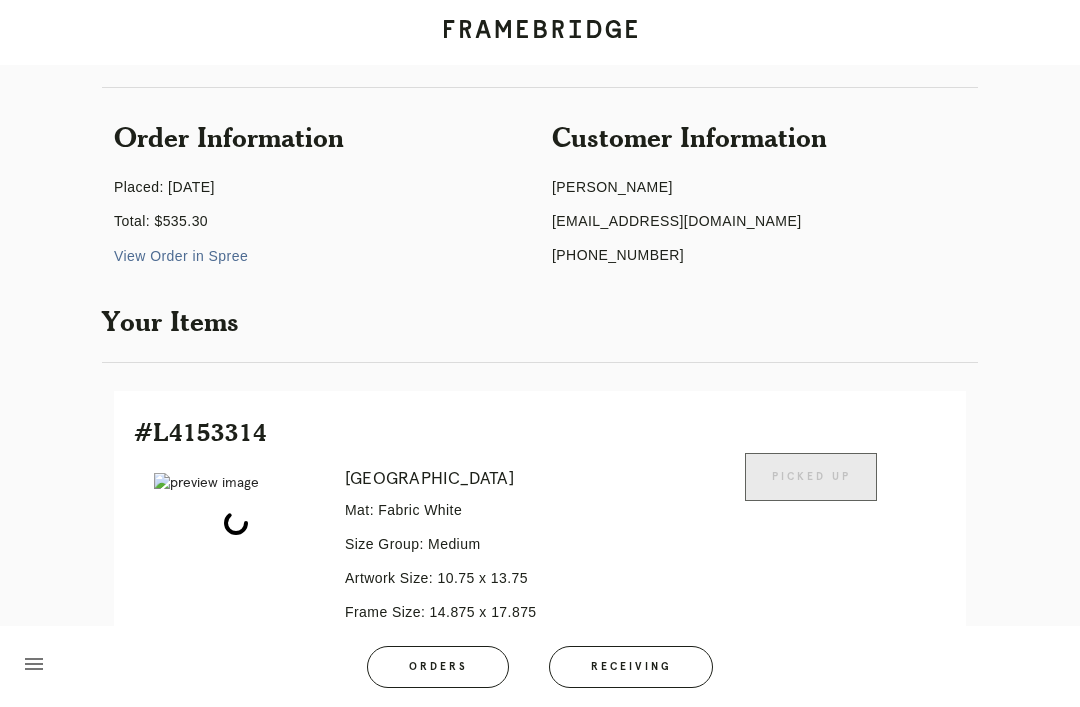 click on "Receiving" at bounding box center [631, 667] 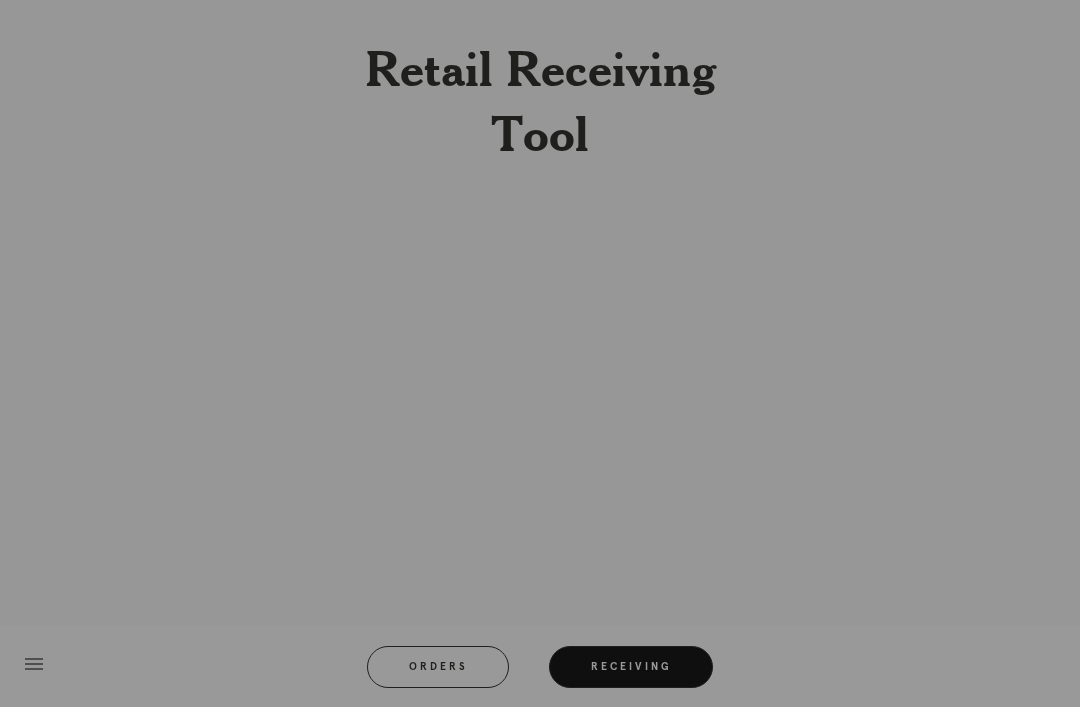 scroll, scrollTop: 0, scrollLeft: 0, axis: both 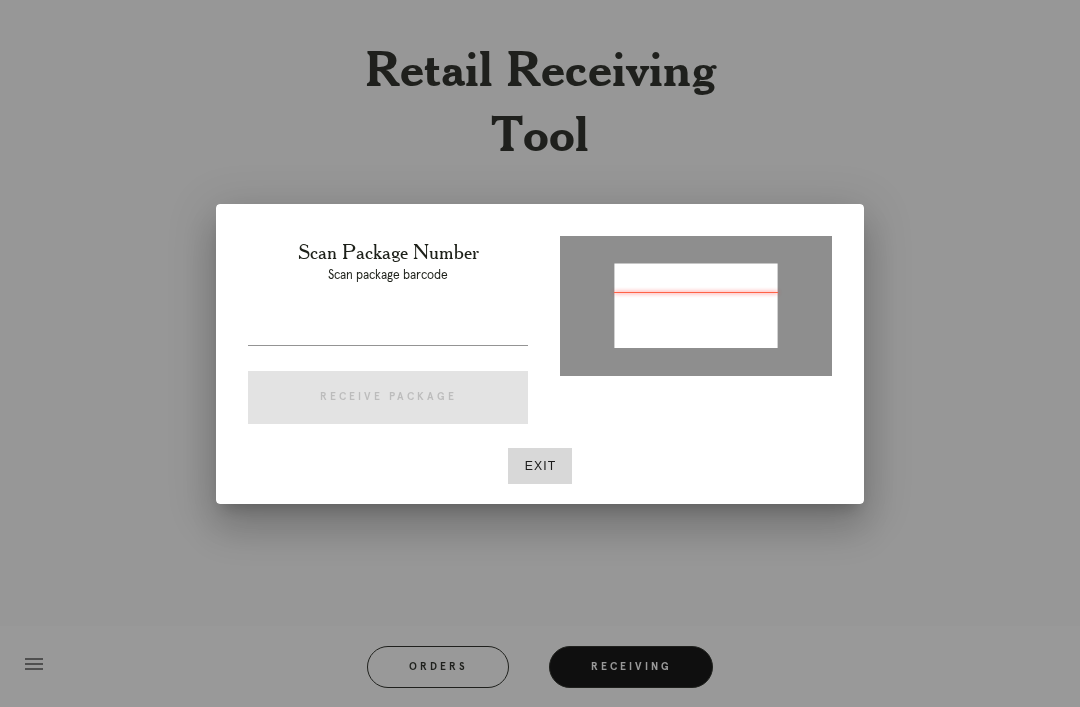 type on "P197648970374480" 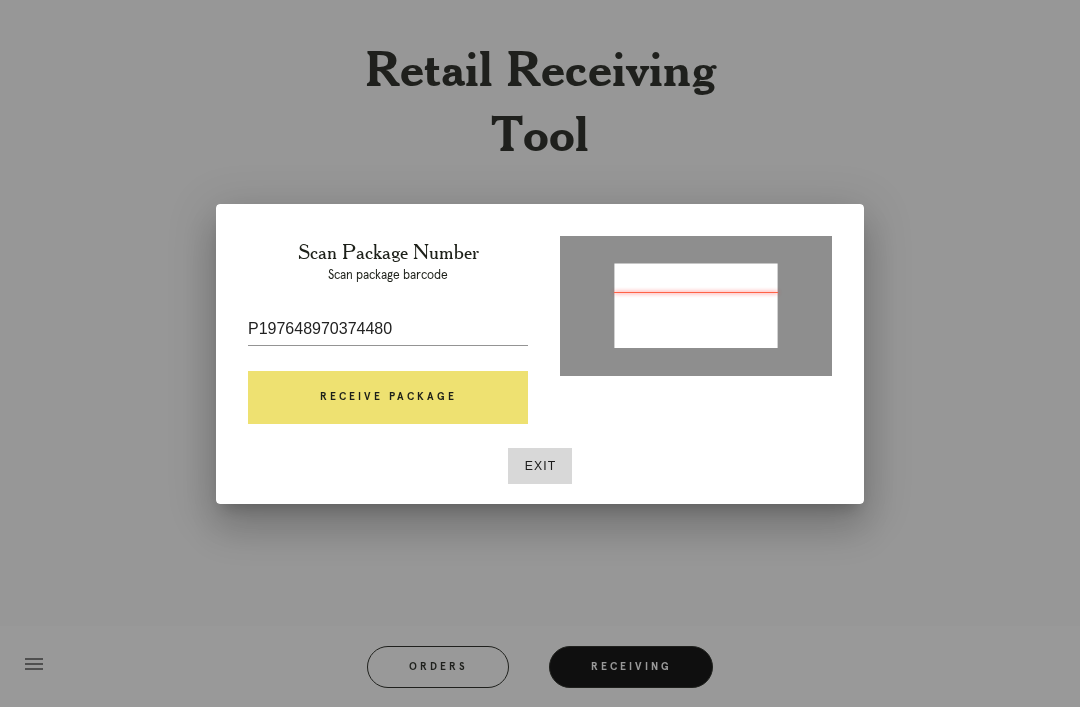 click on "Receive Package" at bounding box center [388, 398] 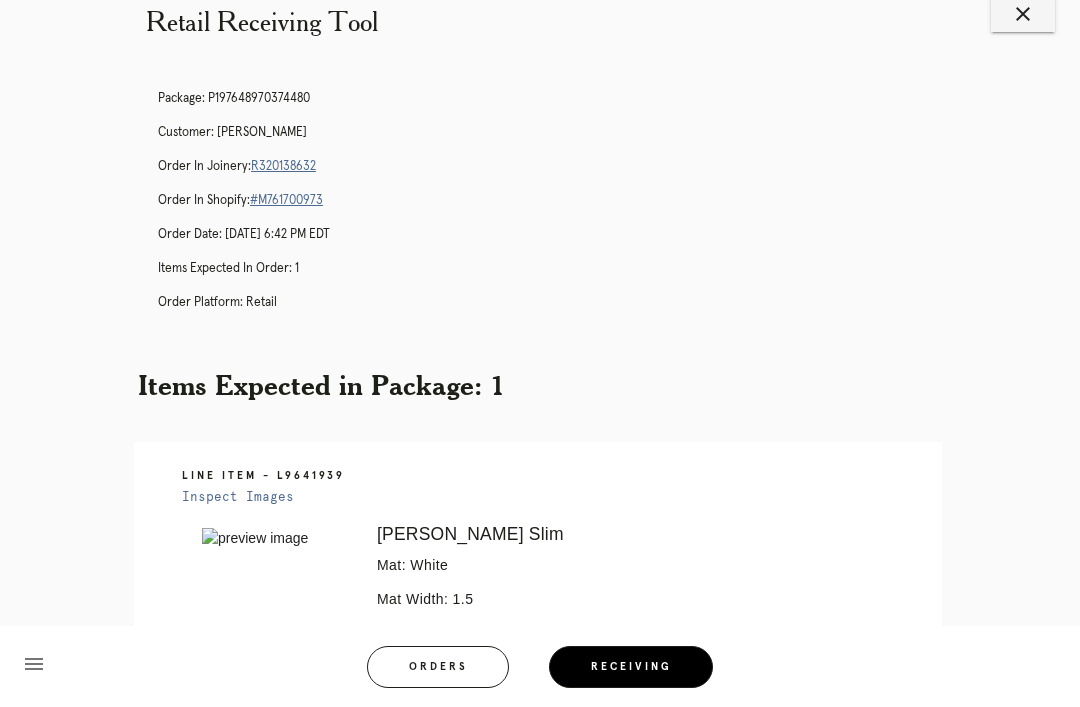 scroll, scrollTop: 48, scrollLeft: 0, axis: vertical 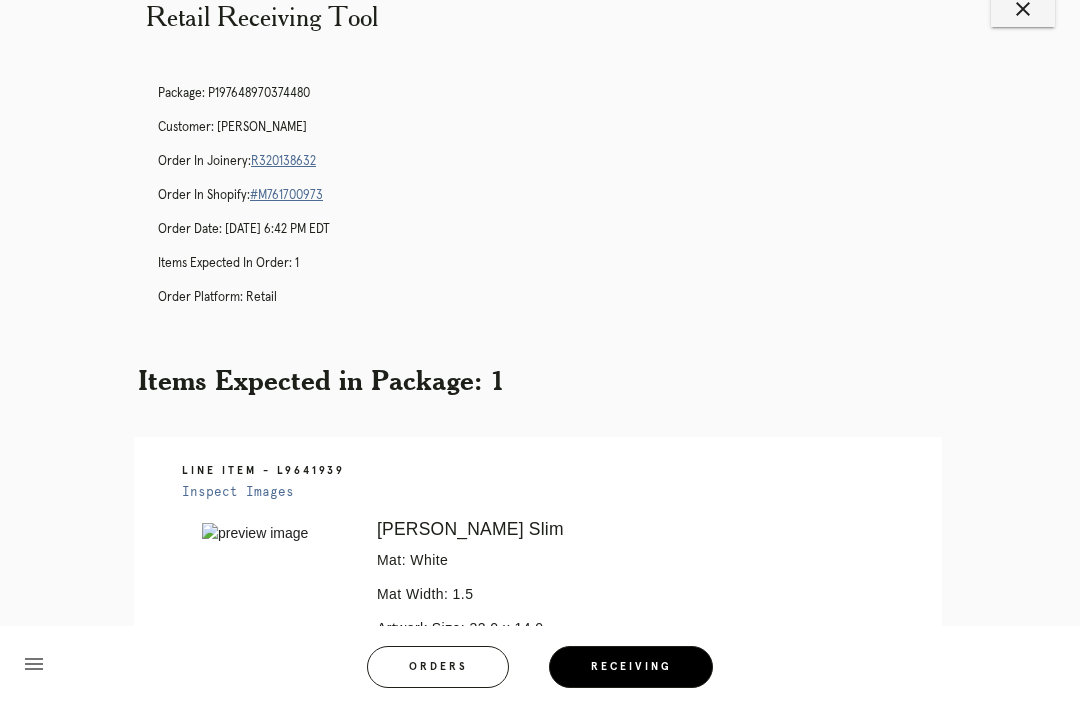 click on "R320138632" at bounding box center (283, 161) 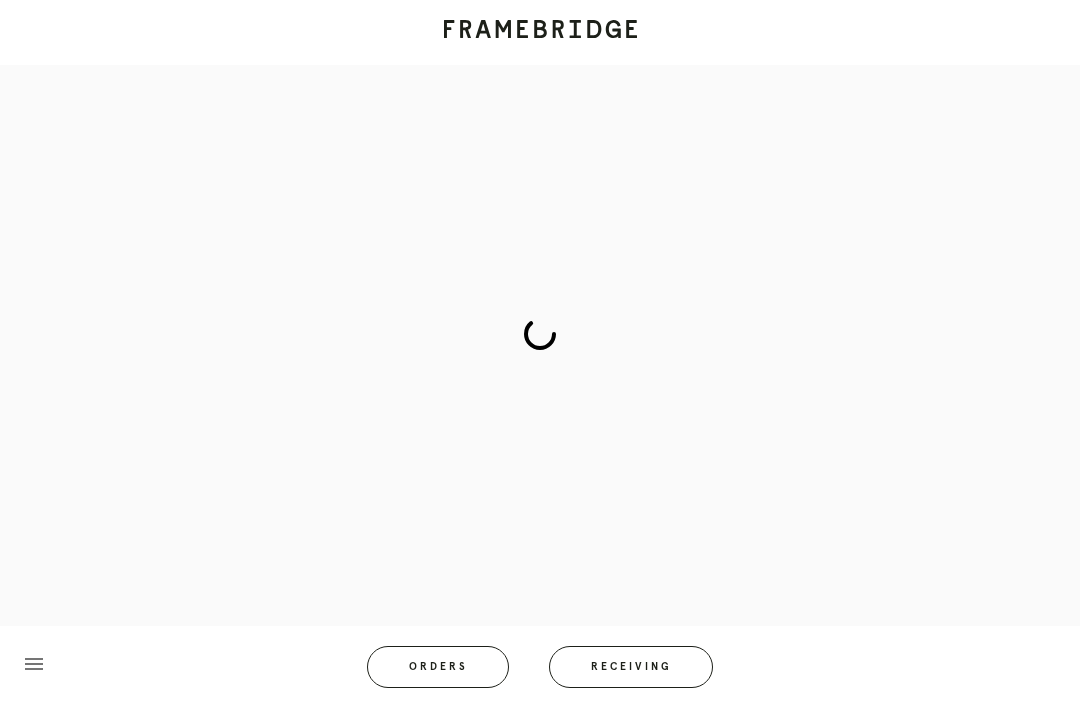 scroll, scrollTop: 0, scrollLeft: 0, axis: both 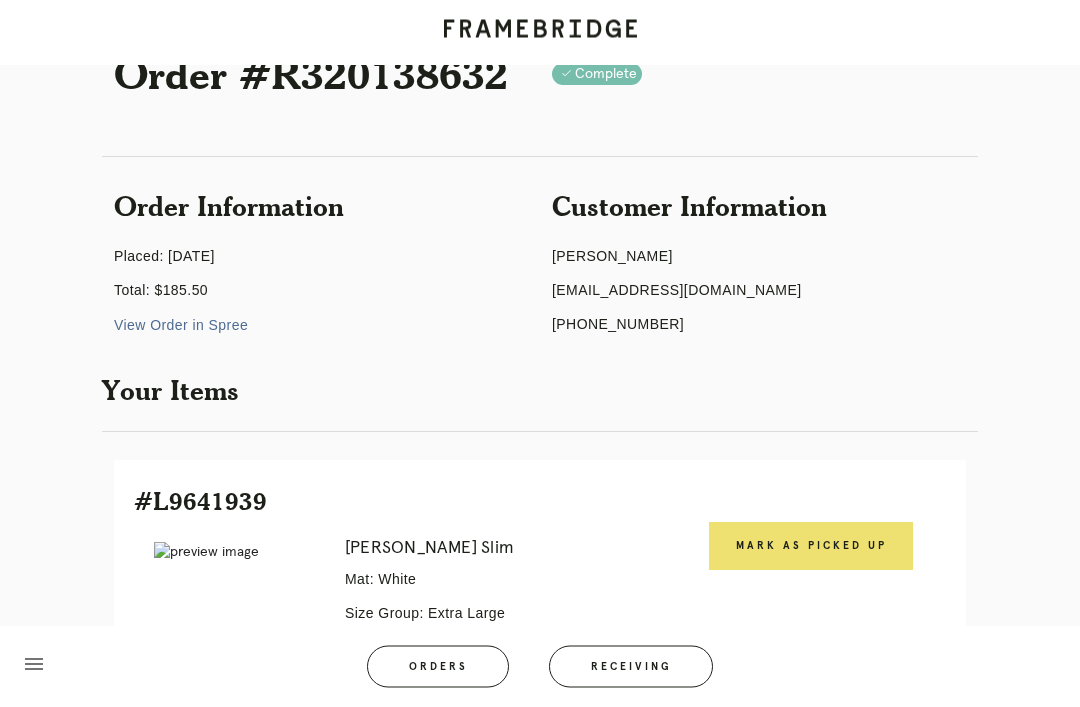 click on "Mark as Picked Up" at bounding box center [811, 547] 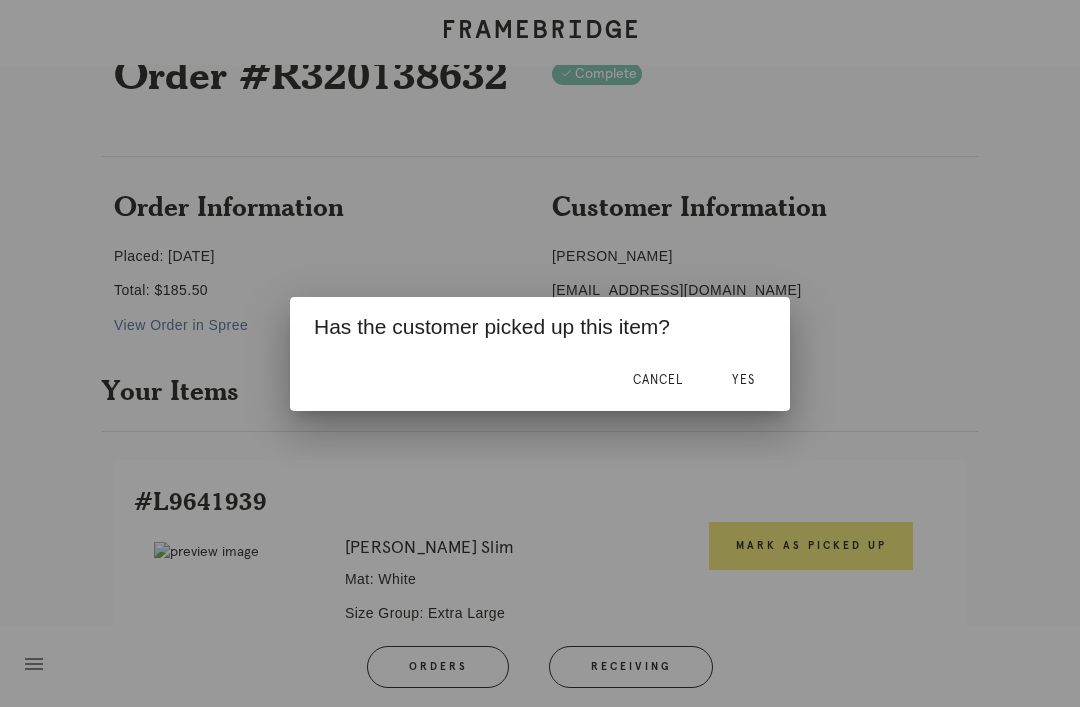 click on "Yes" at bounding box center (743, 381) 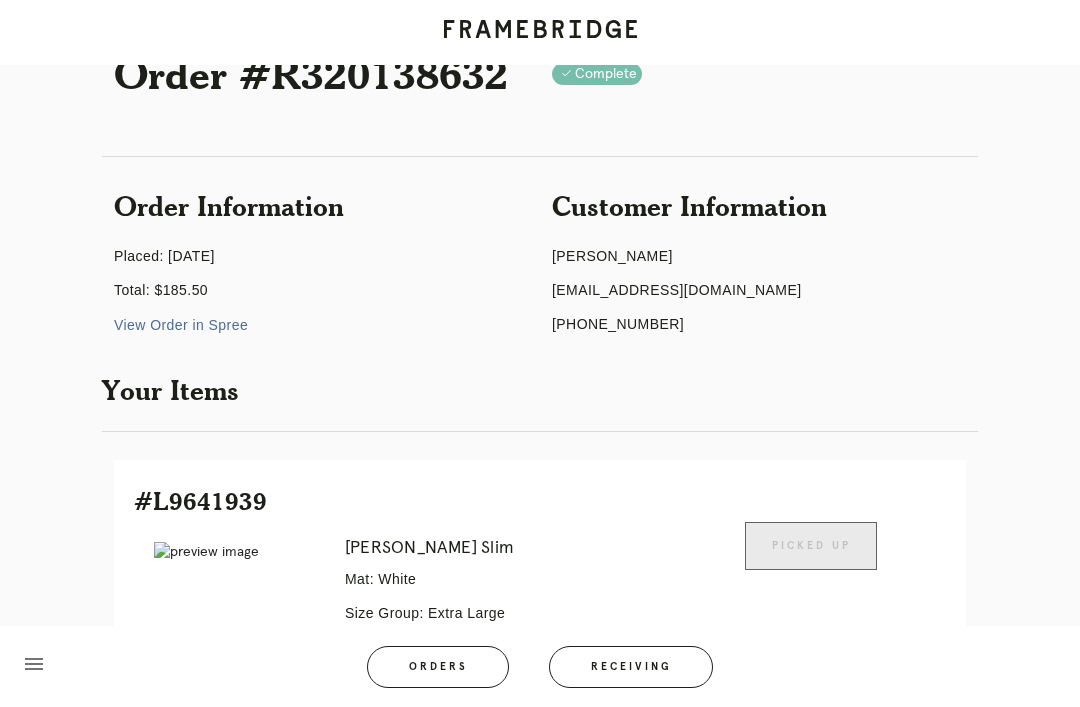 click on "Receiving" at bounding box center [631, 667] 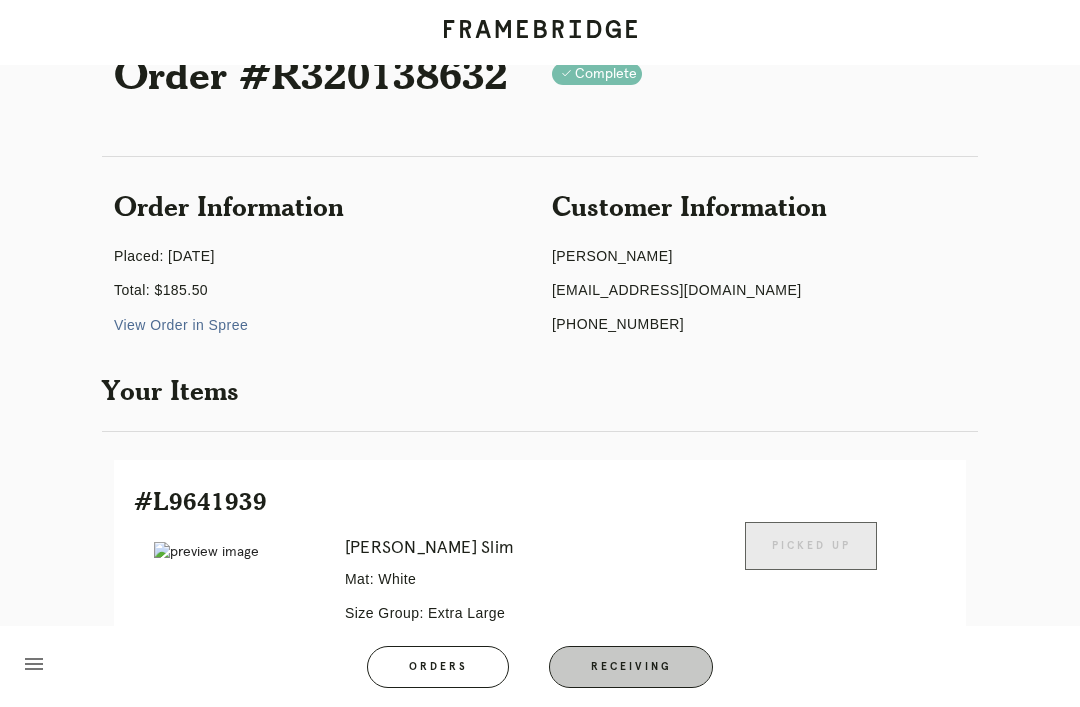 scroll, scrollTop: 0, scrollLeft: 0, axis: both 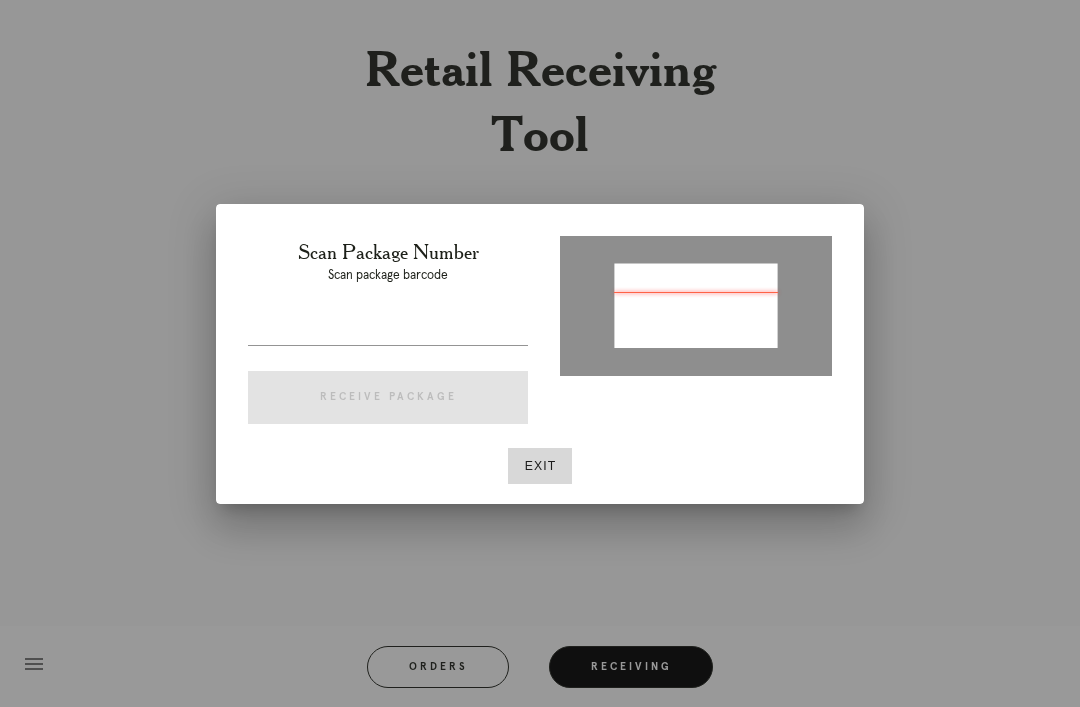 type on "P104548211330379" 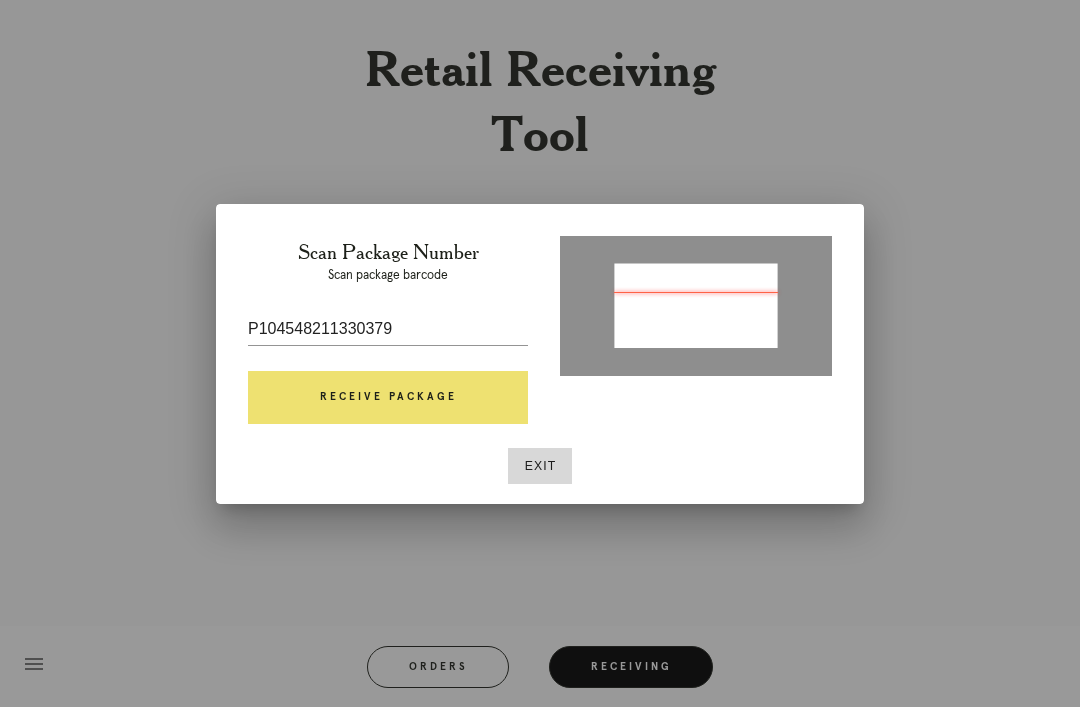 click on "Receive Package" at bounding box center (388, 398) 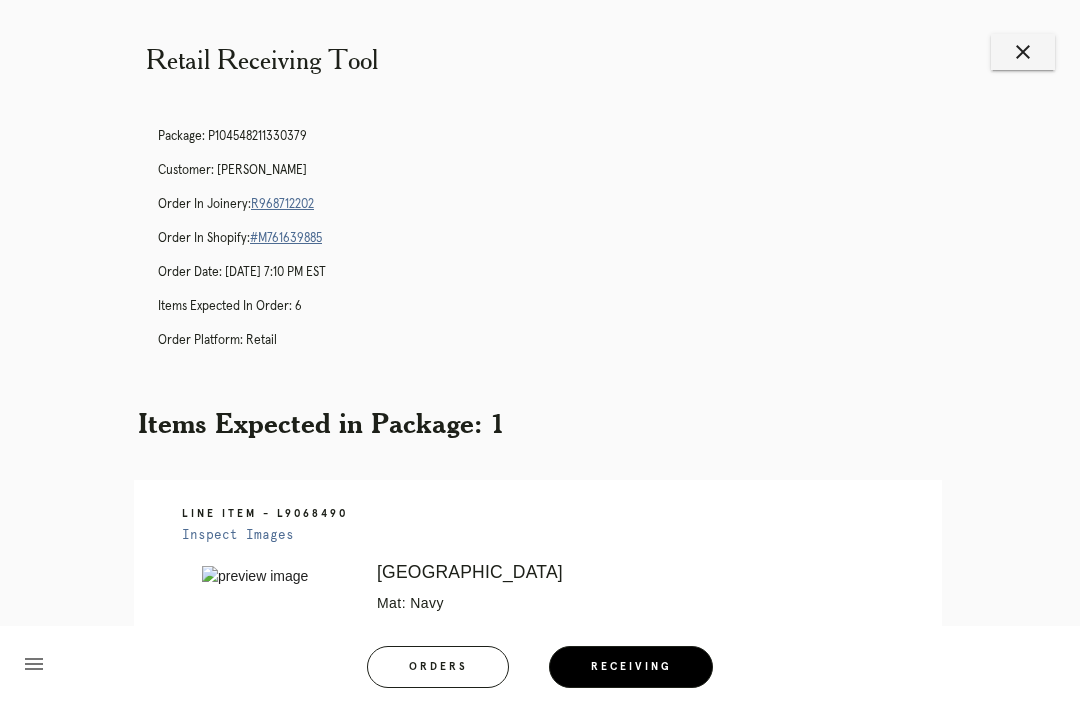 scroll, scrollTop: 0, scrollLeft: 0, axis: both 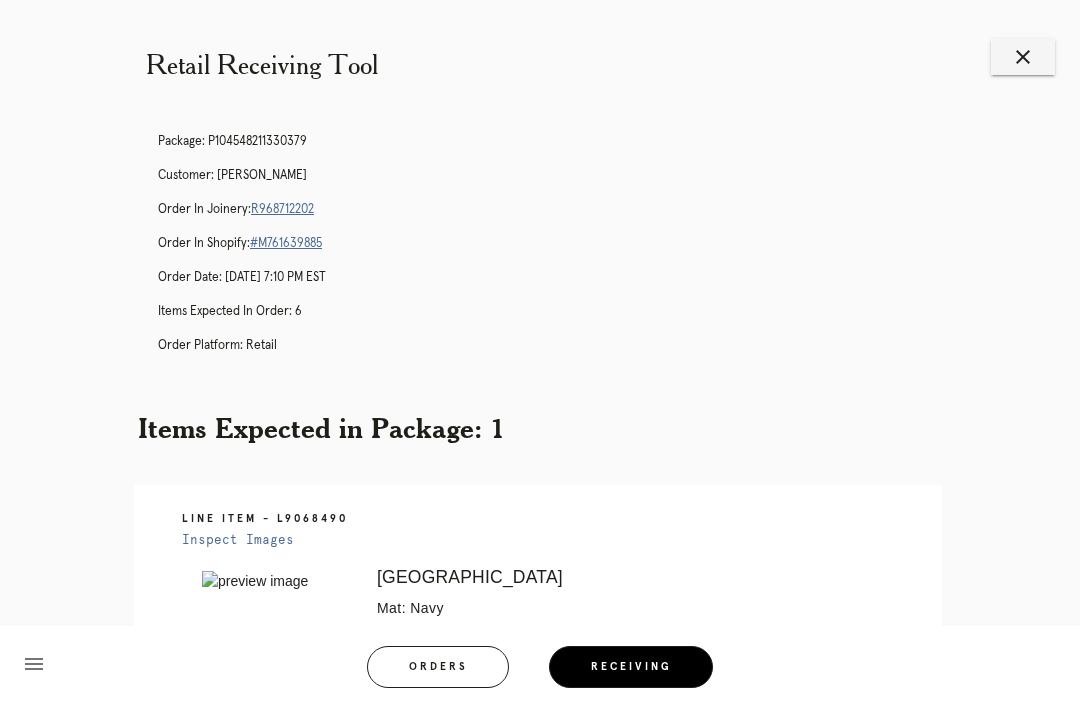 click on "R968712202" at bounding box center (282, 209) 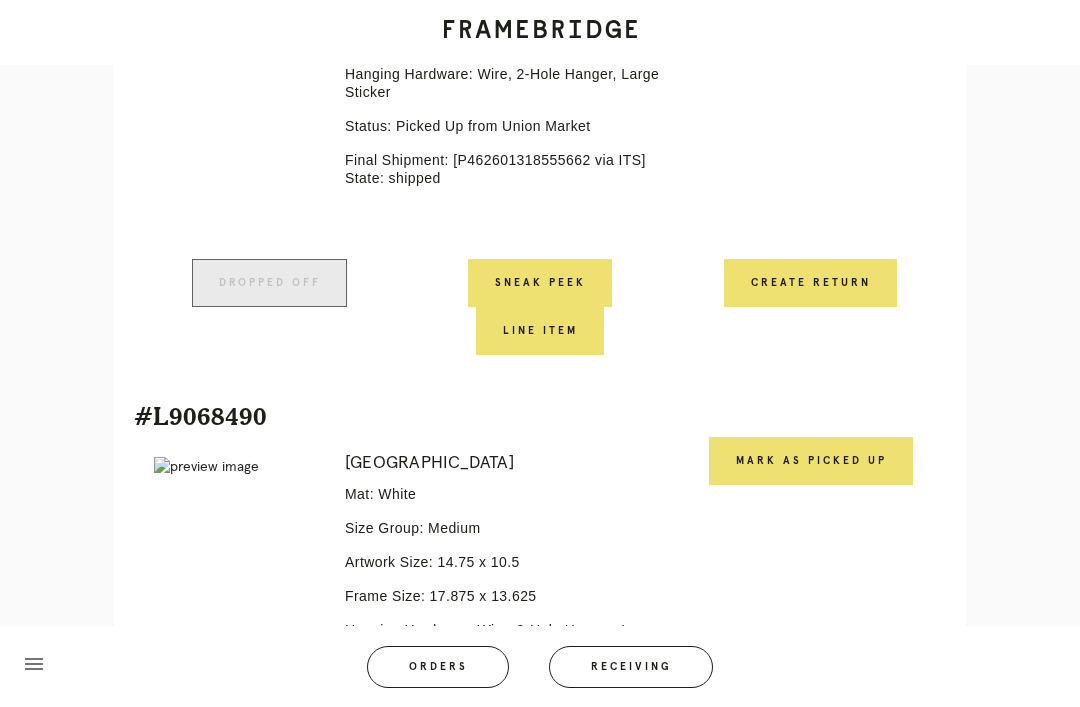 scroll, scrollTop: 716, scrollLeft: 0, axis: vertical 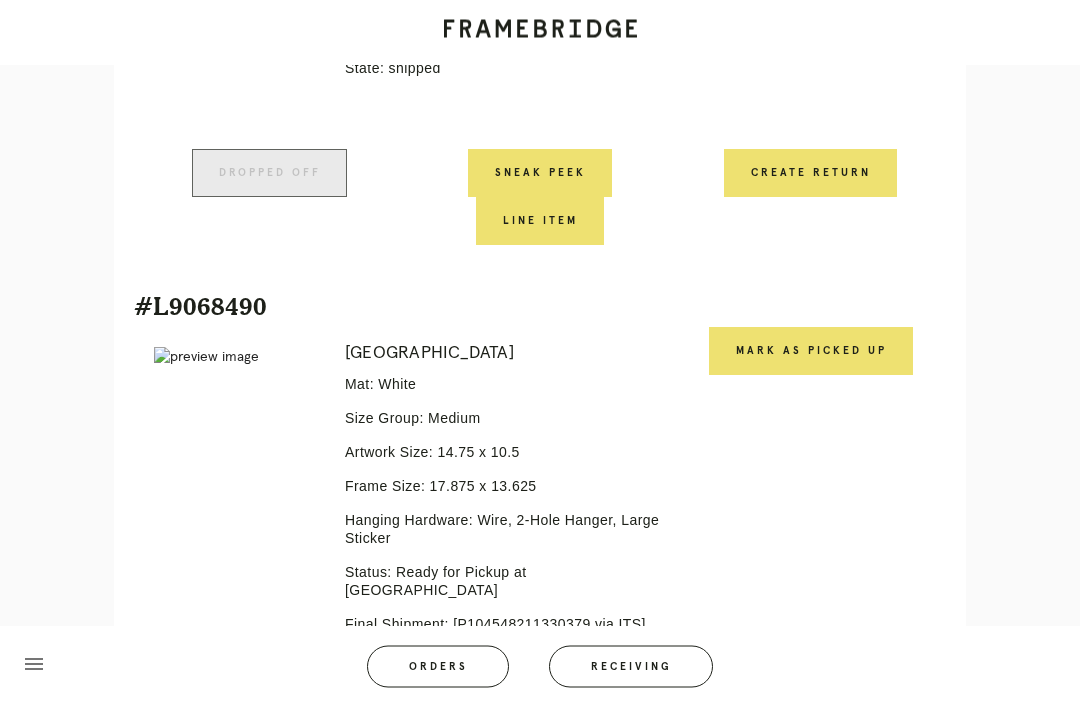 click on "Mark as Picked Up" at bounding box center [811, 352] 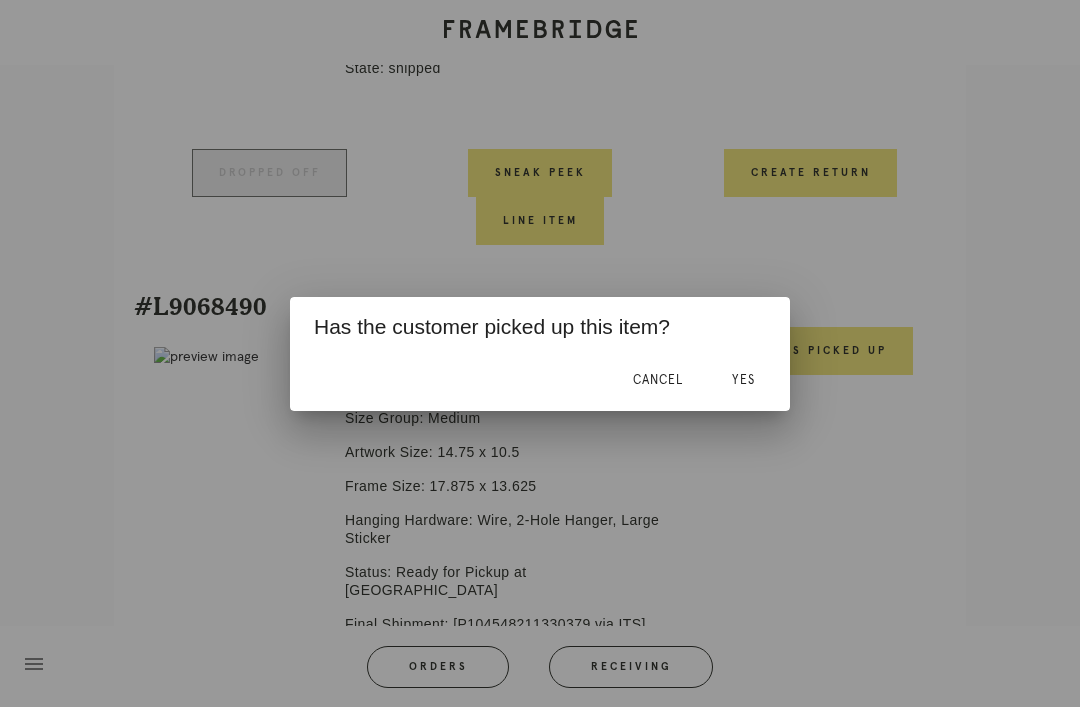 click on "Yes" at bounding box center (743, 381) 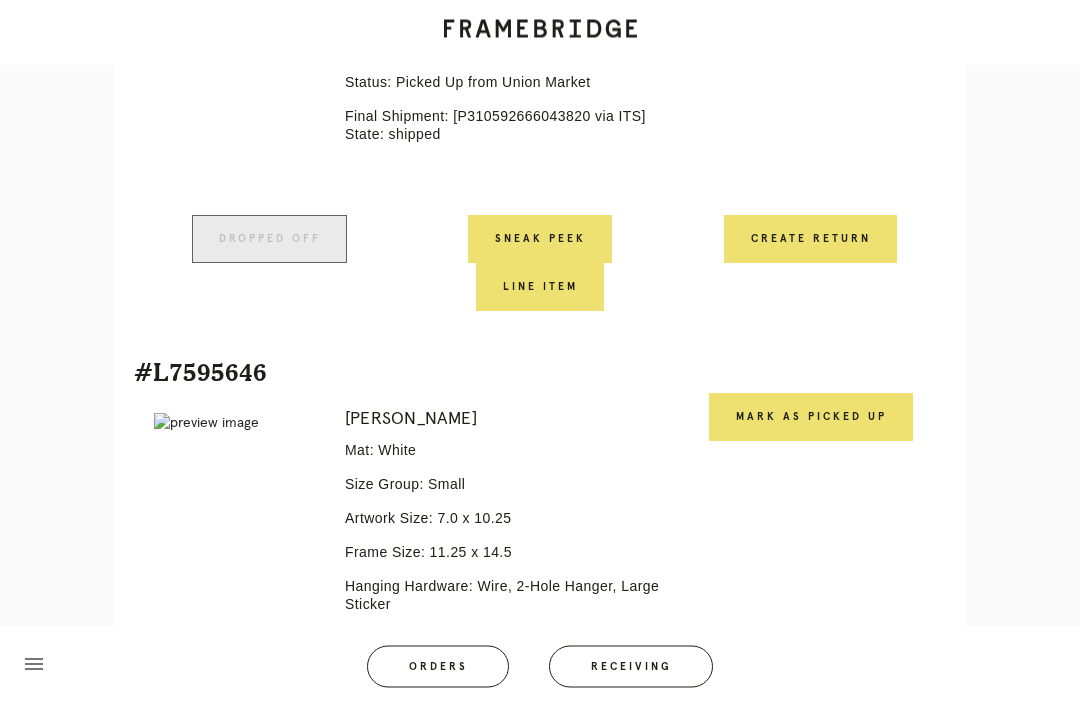 scroll, scrollTop: 1888, scrollLeft: 0, axis: vertical 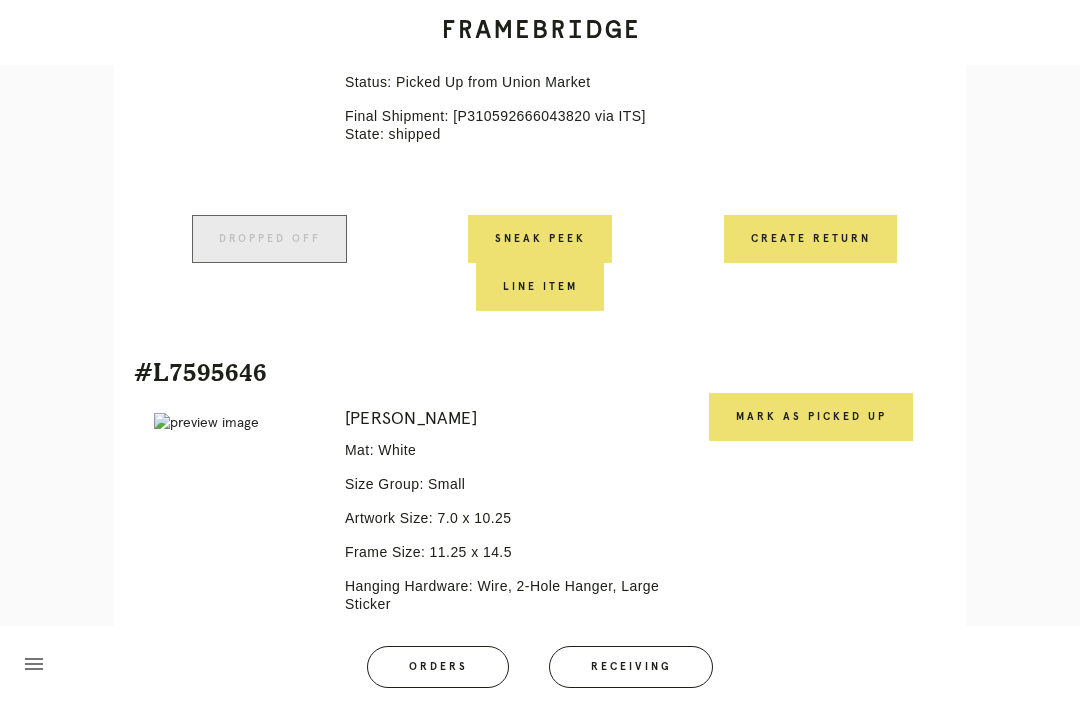 click on "Mark as Picked Up" at bounding box center (811, 417) 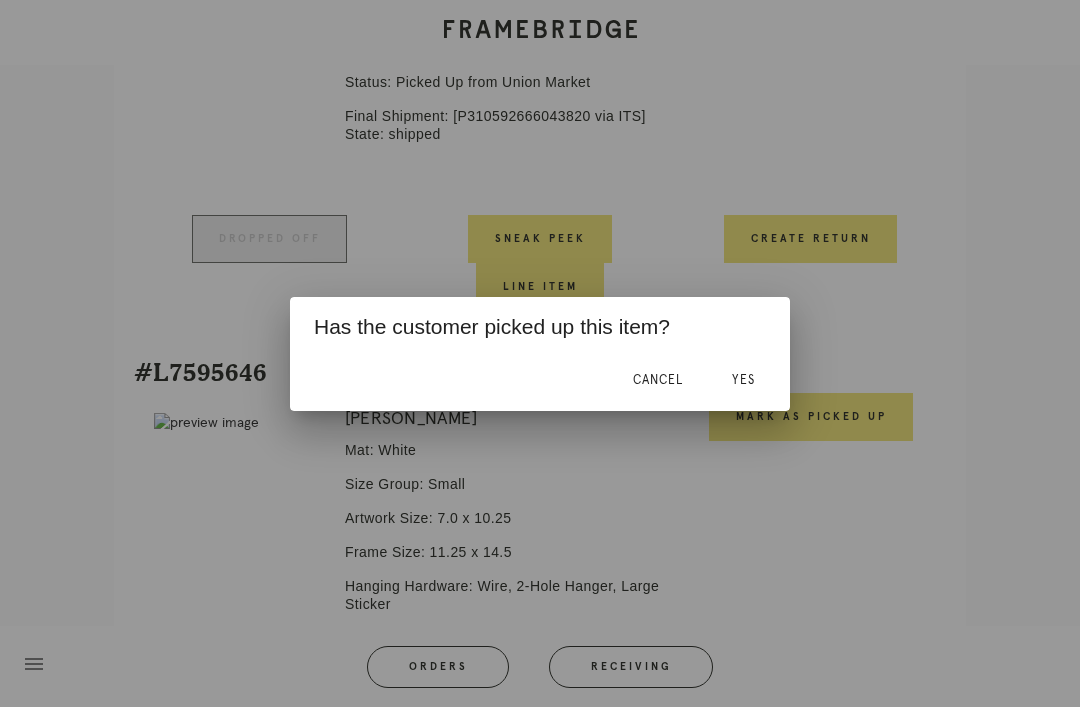 click on "Yes" at bounding box center [743, 381] 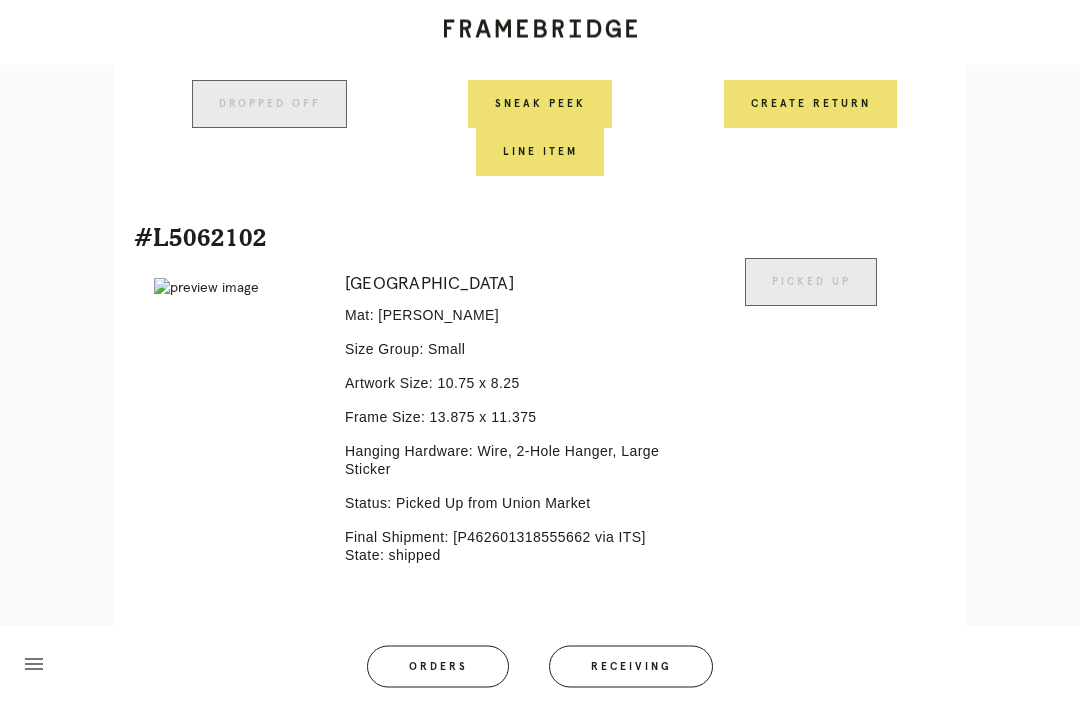 scroll, scrollTop: 3246, scrollLeft: 0, axis: vertical 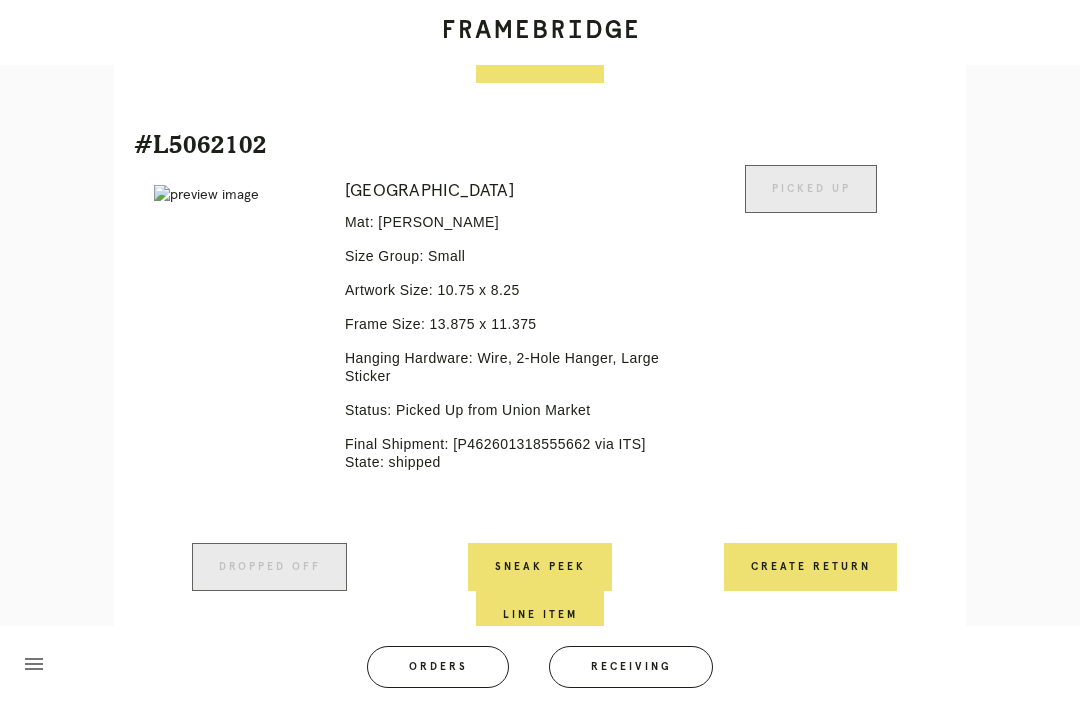 click on "Receiving" at bounding box center (631, 667) 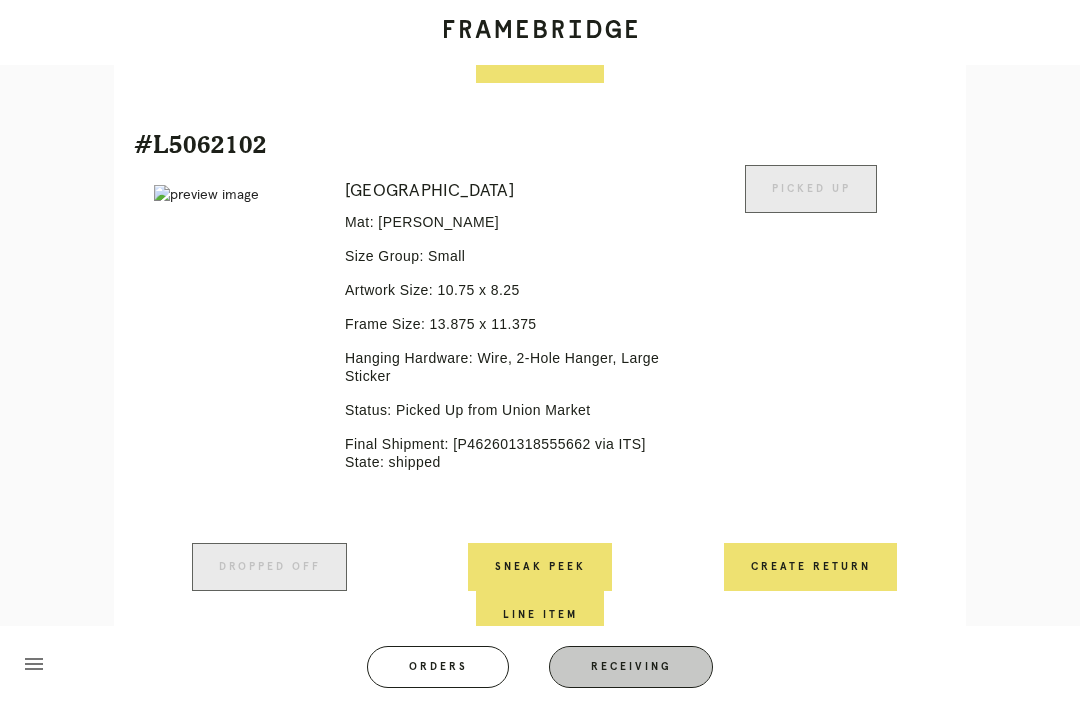 scroll, scrollTop: 0, scrollLeft: 0, axis: both 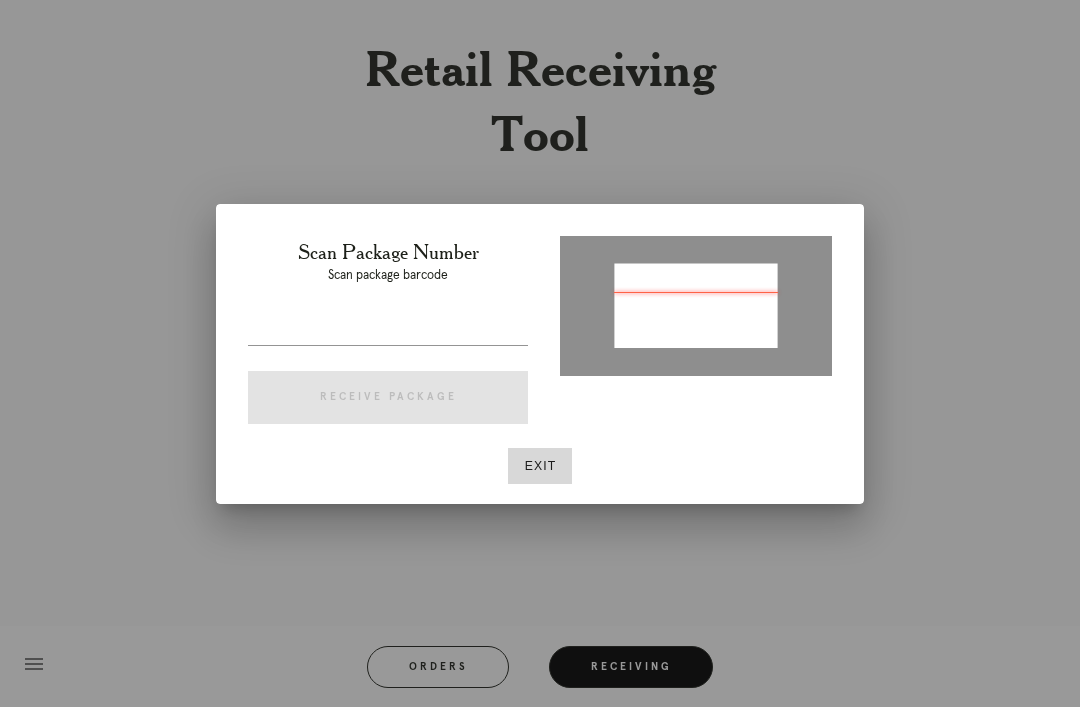 type on "P291500216755246" 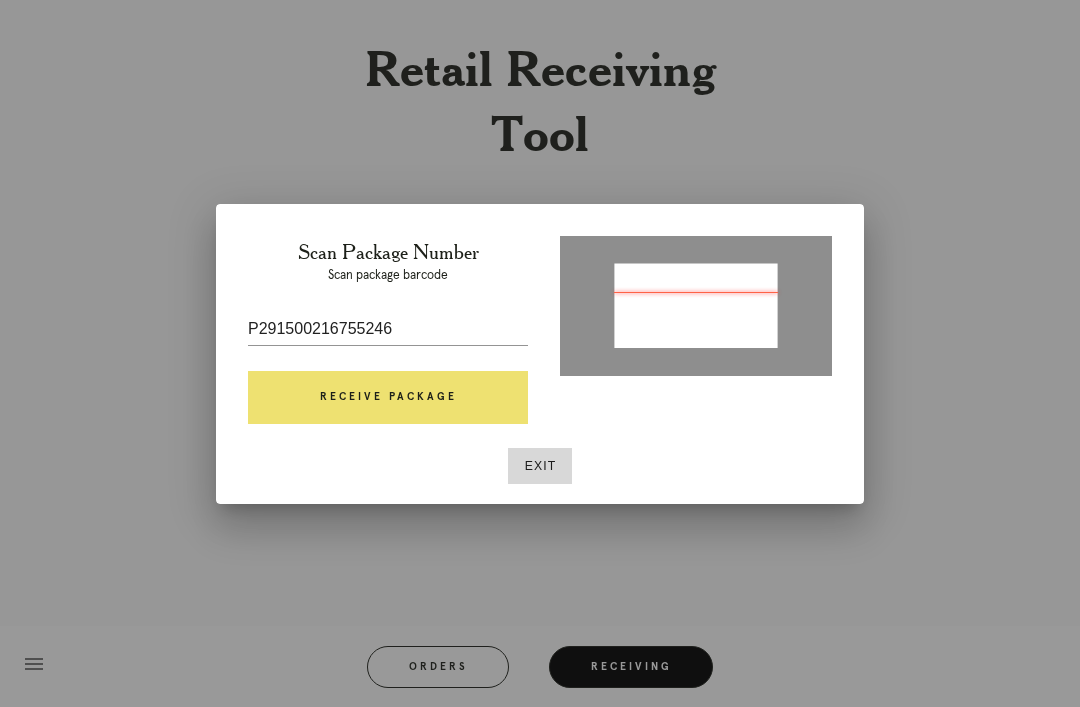 click on "Receive Package" at bounding box center [388, 398] 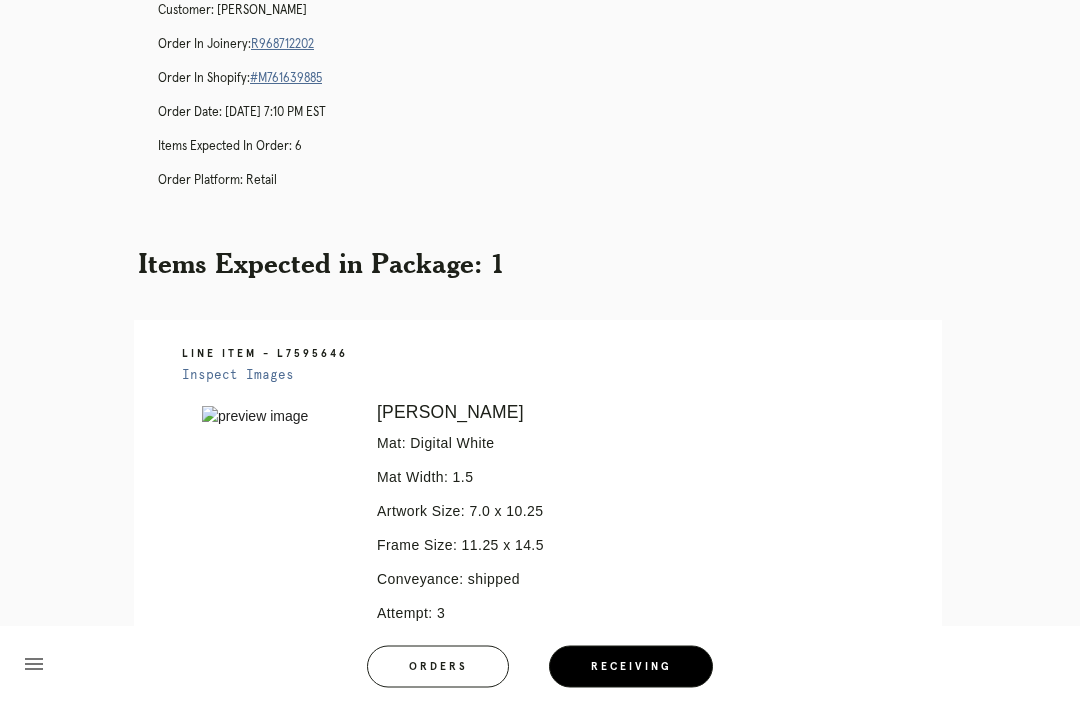 click on "R968712202" at bounding box center [282, 45] 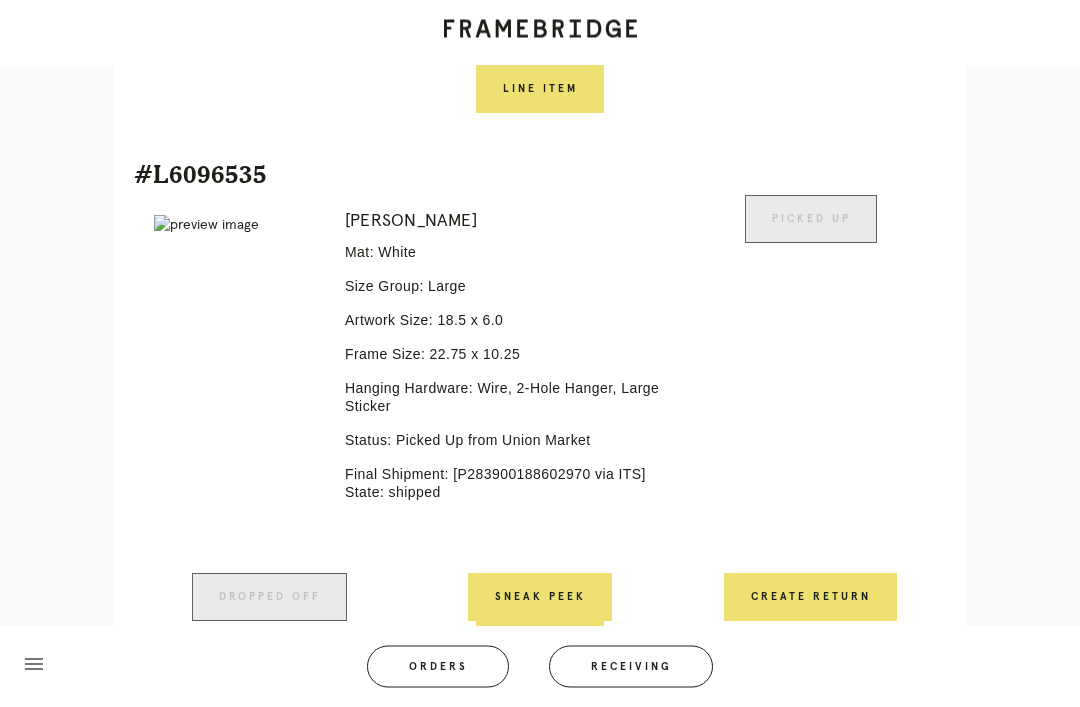 scroll, scrollTop: 2622, scrollLeft: 0, axis: vertical 